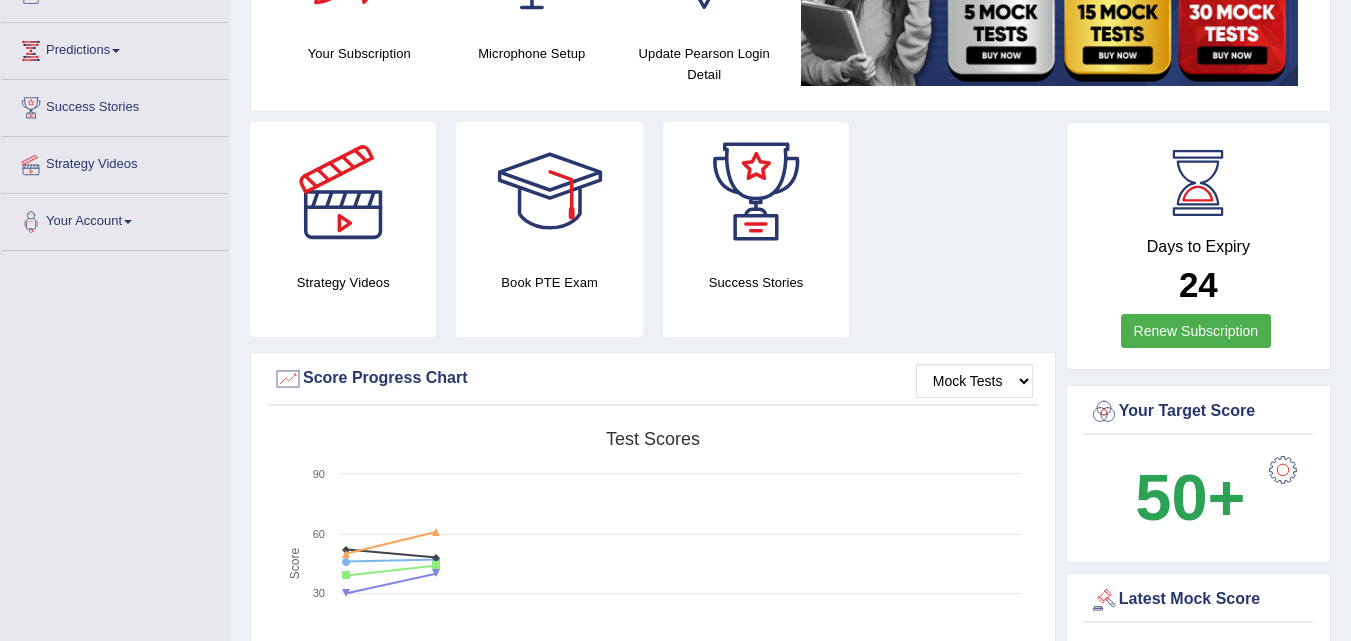 scroll, scrollTop: 0, scrollLeft: 0, axis: both 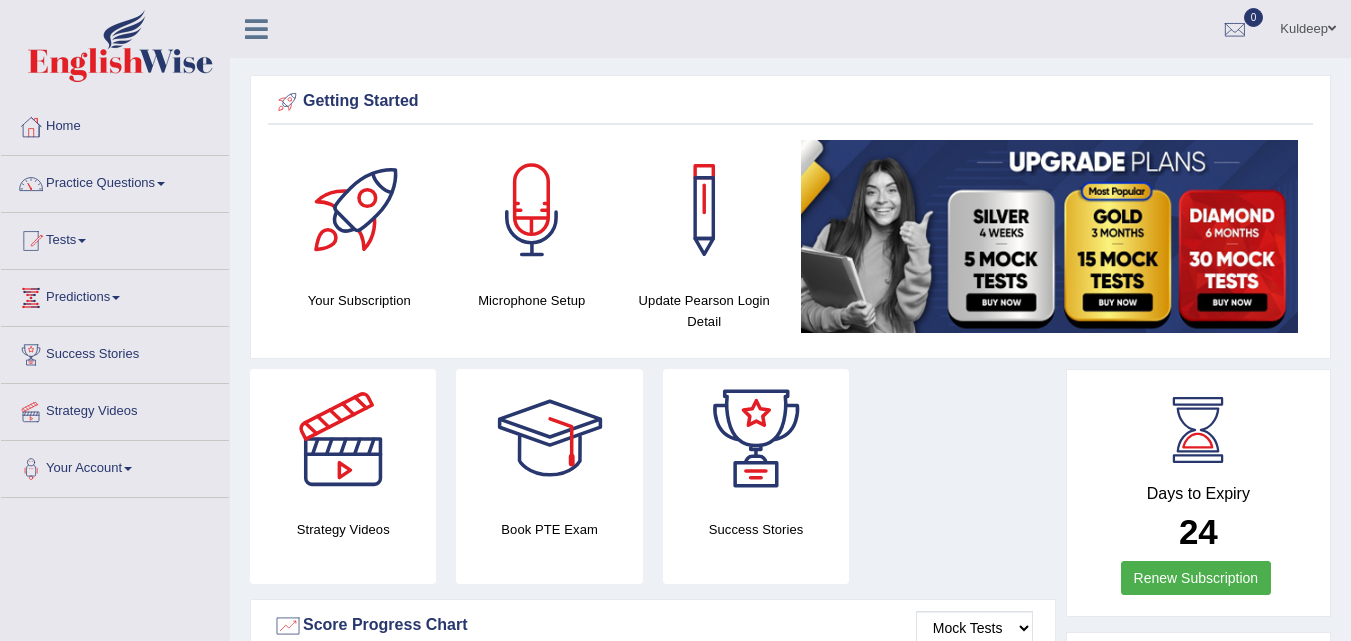 click on "Practice Questions" at bounding box center (115, 181) 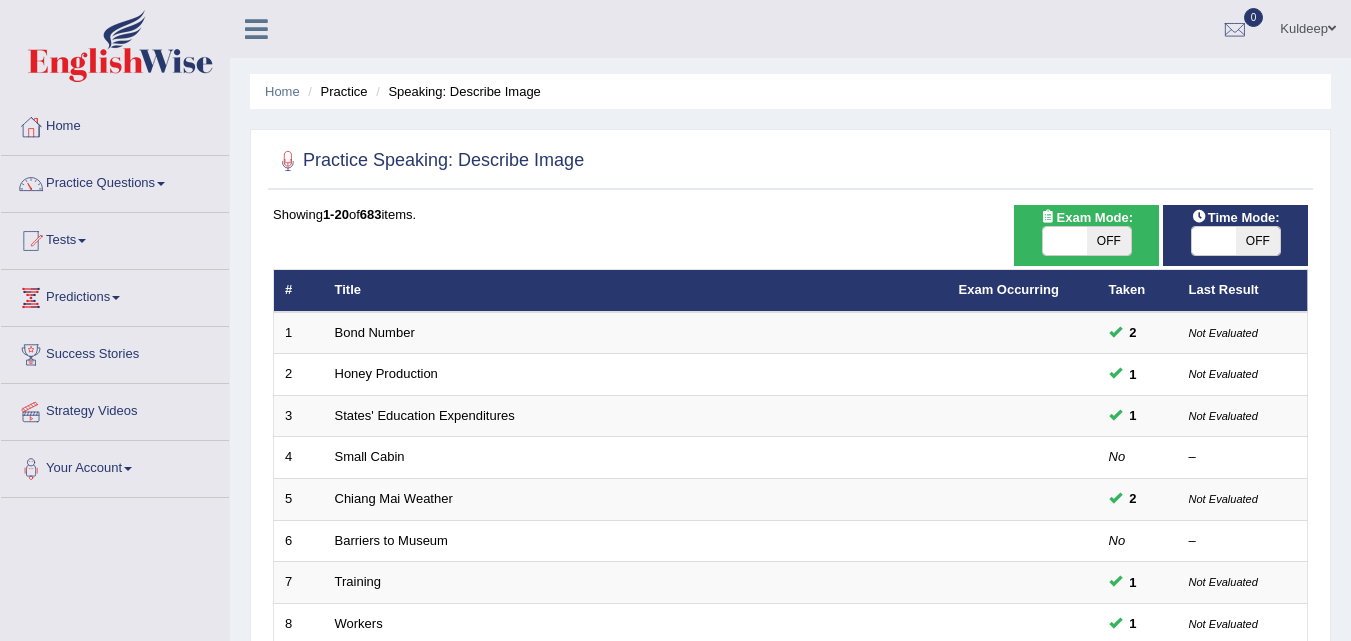 scroll, scrollTop: 0, scrollLeft: 0, axis: both 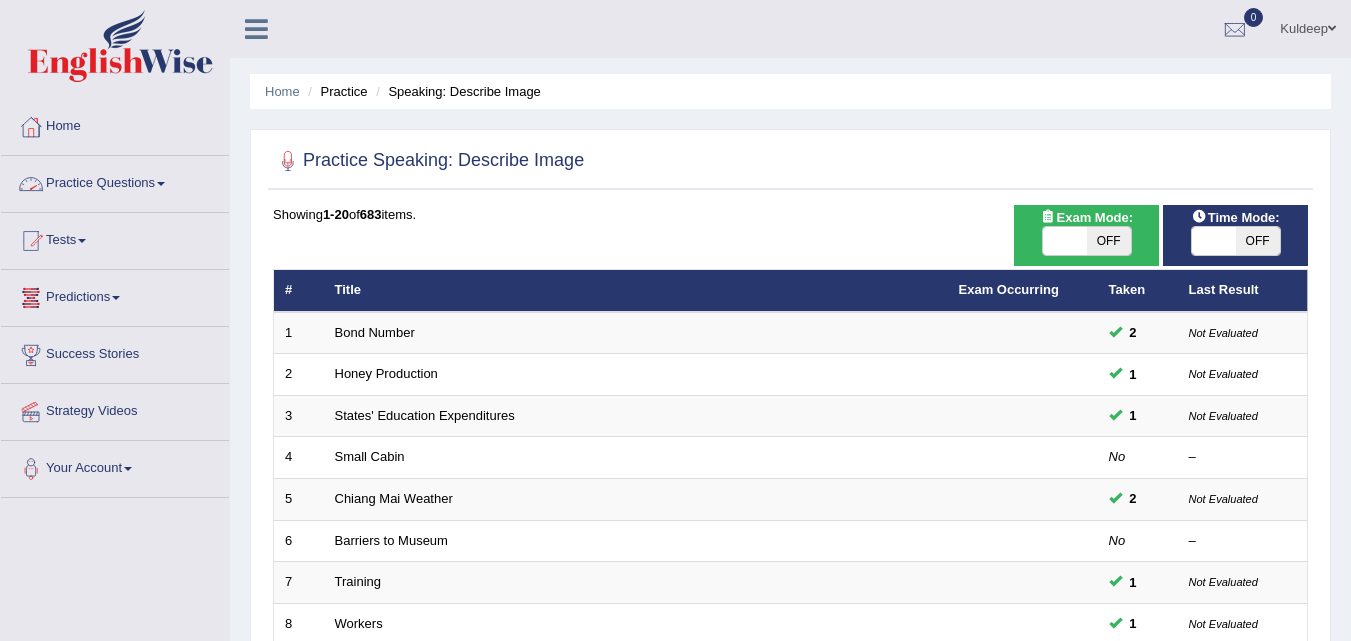 click on "Practice Questions" at bounding box center [115, 181] 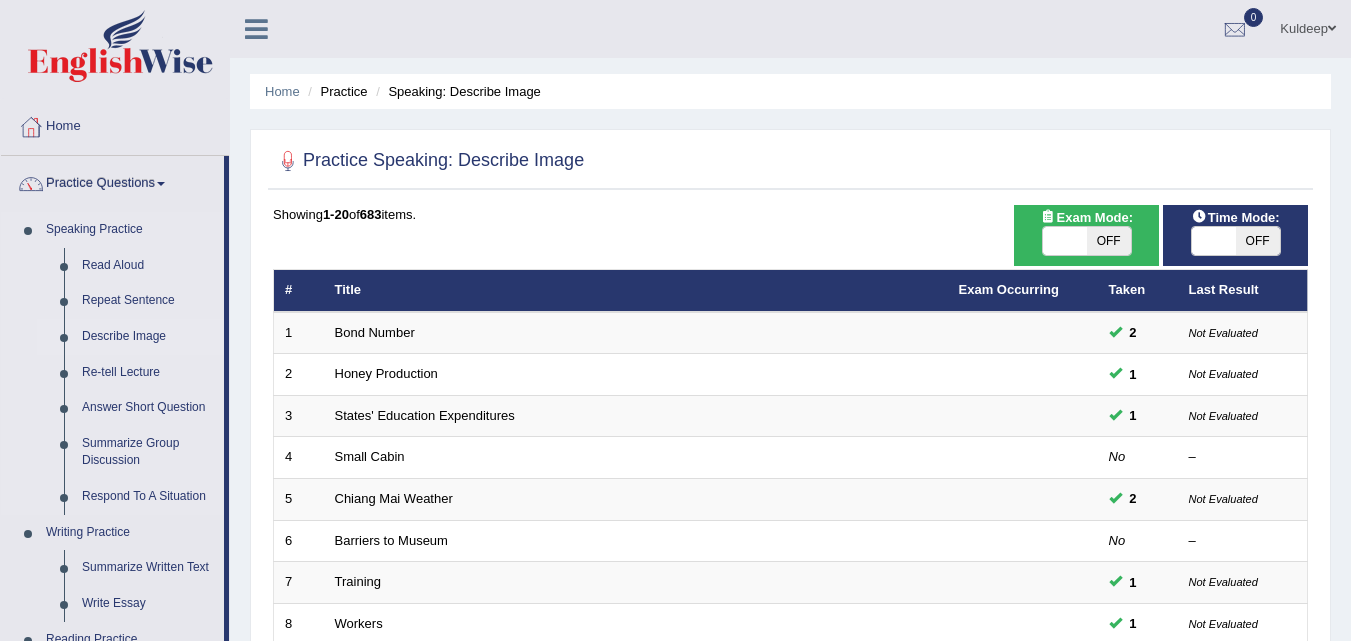 click on "Describe Image" at bounding box center (148, 337) 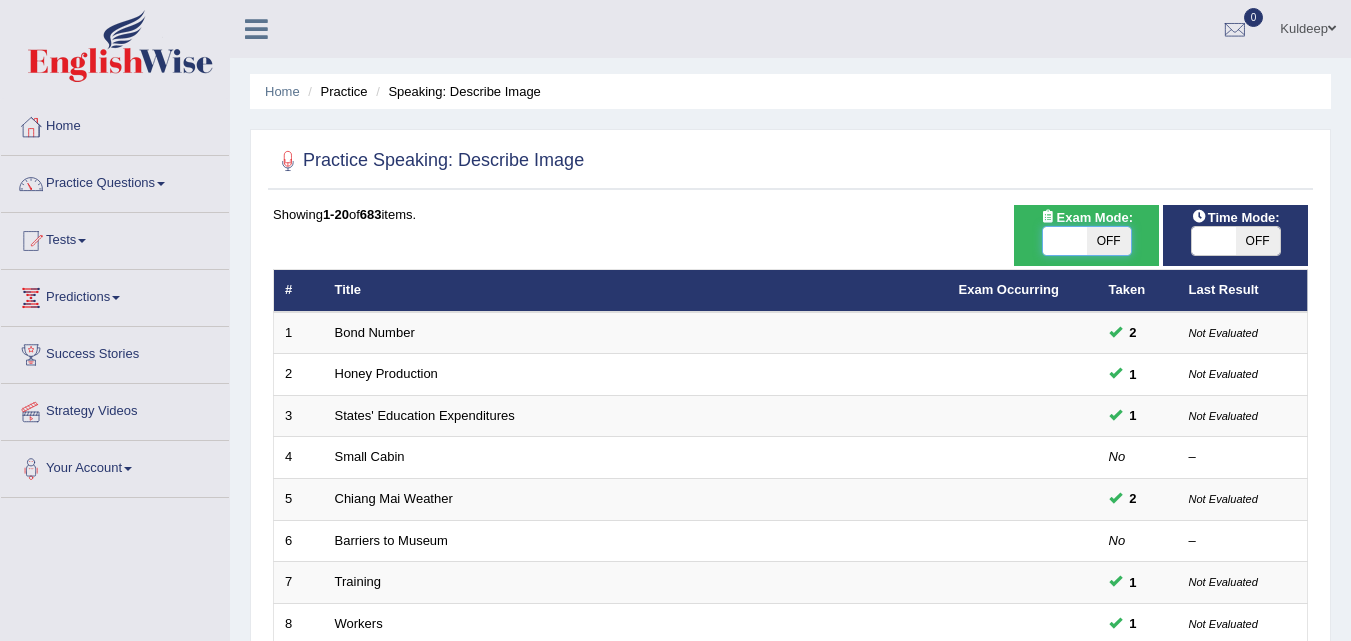 scroll, scrollTop: 0, scrollLeft: 0, axis: both 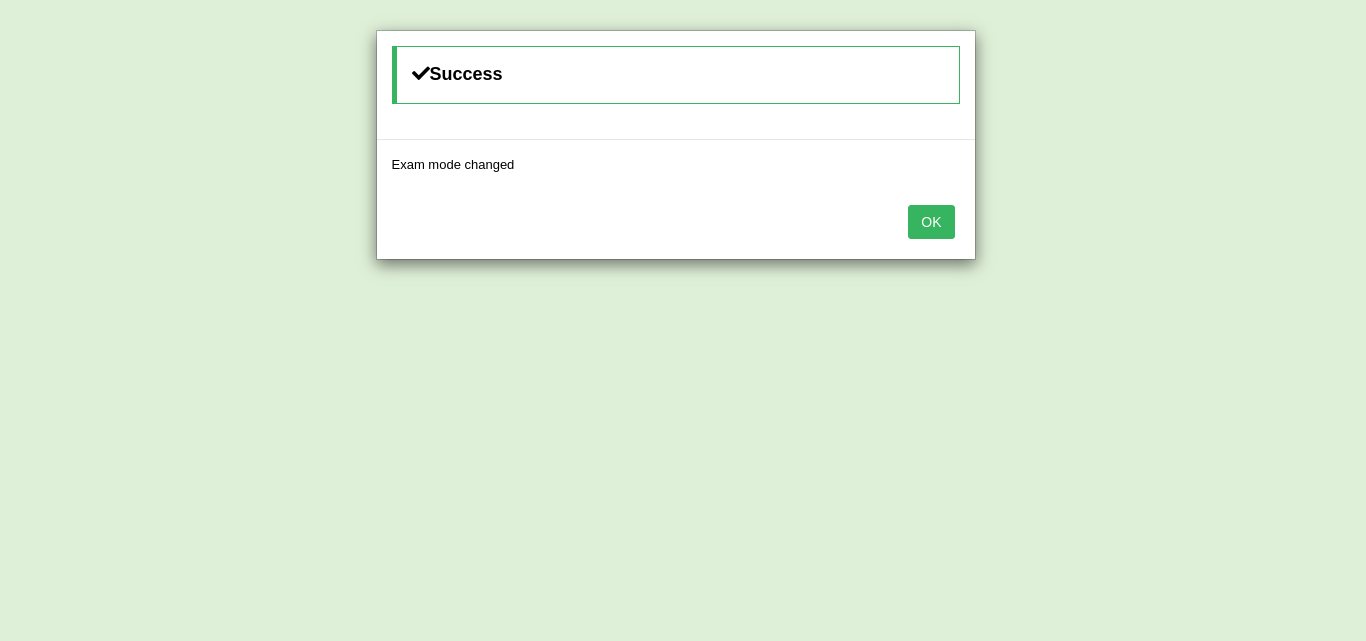 click on "OK" at bounding box center [931, 222] 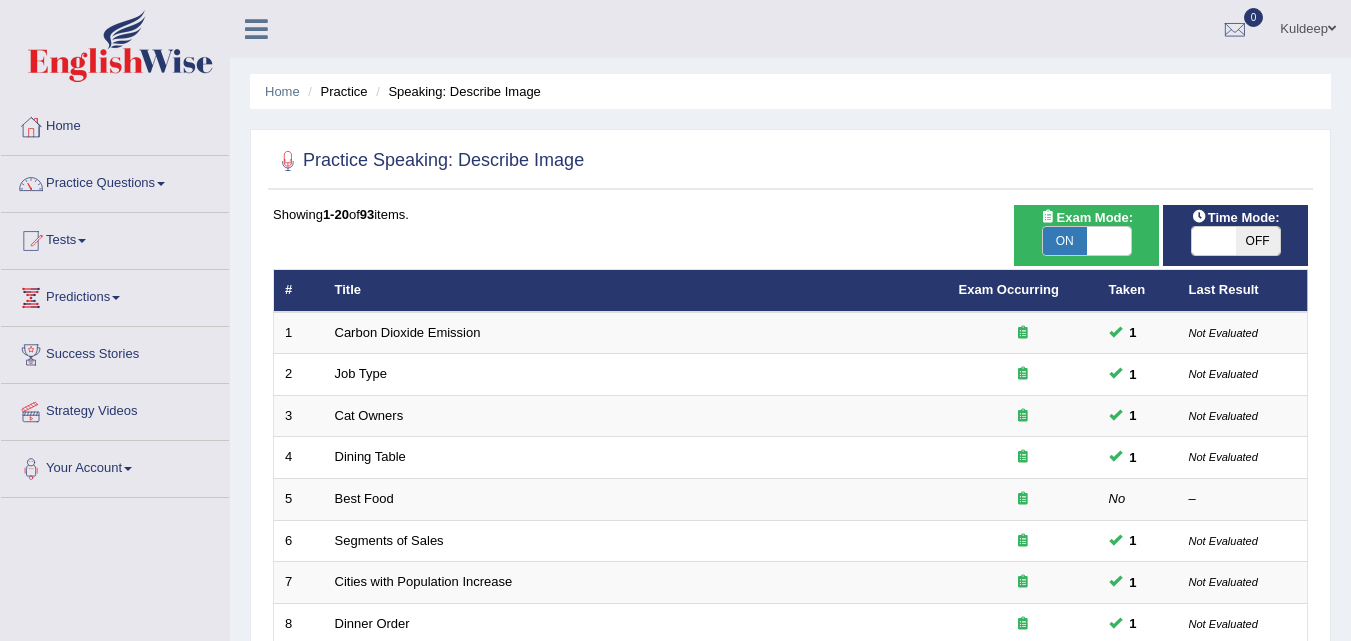 scroll, scrollTop: 0, scrollLeft: 0, axis: both 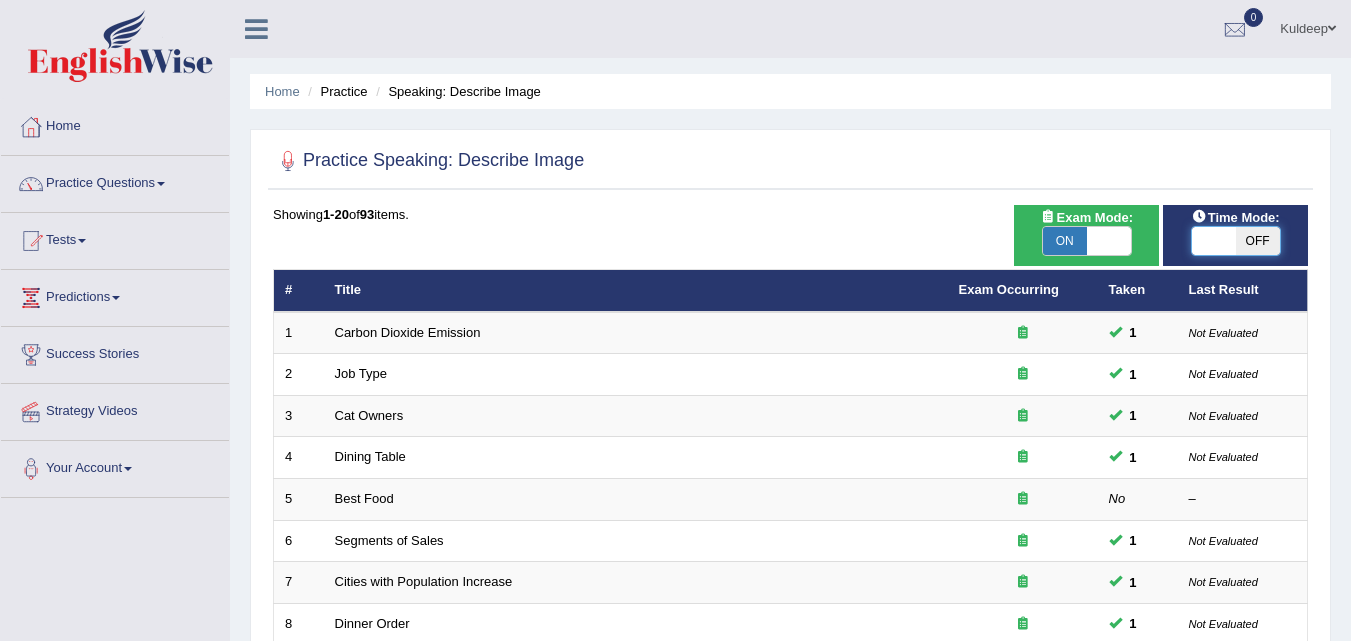 click at bounding box center (1214, 241) 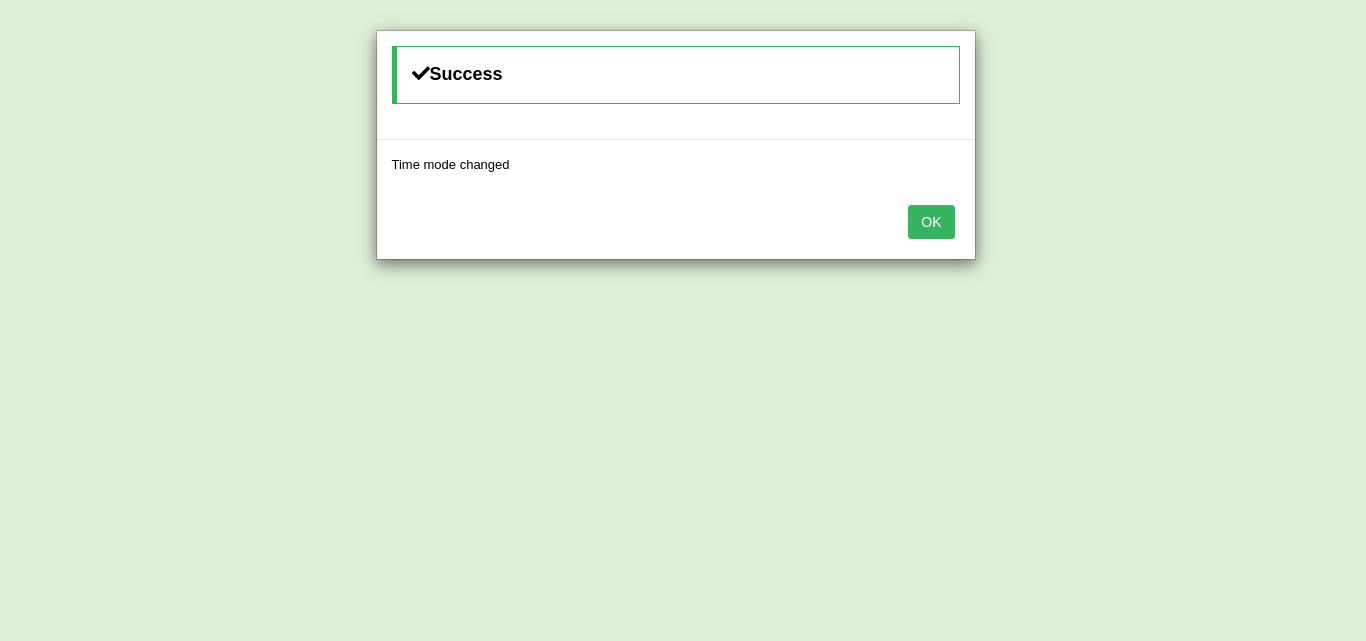 click on "OK" at bounding box center (931, 222) 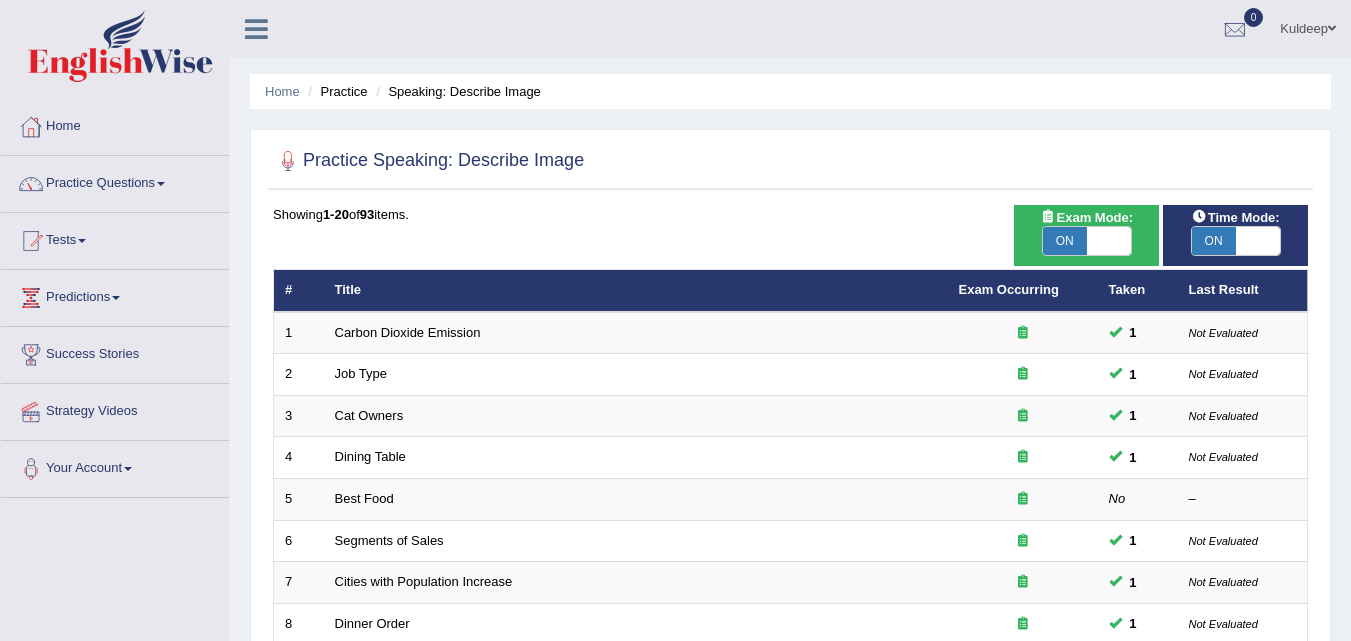 click at bounding box center (161, 184) 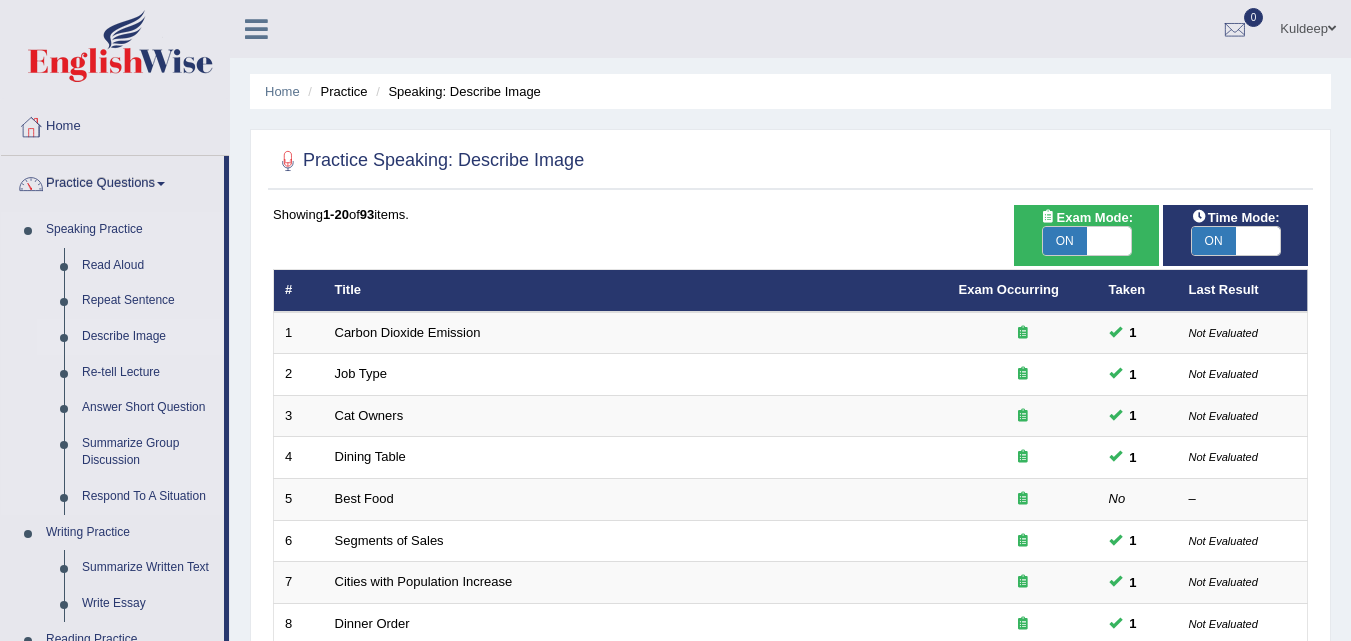 click on "Describe Image" at bounding box center [148, 337] 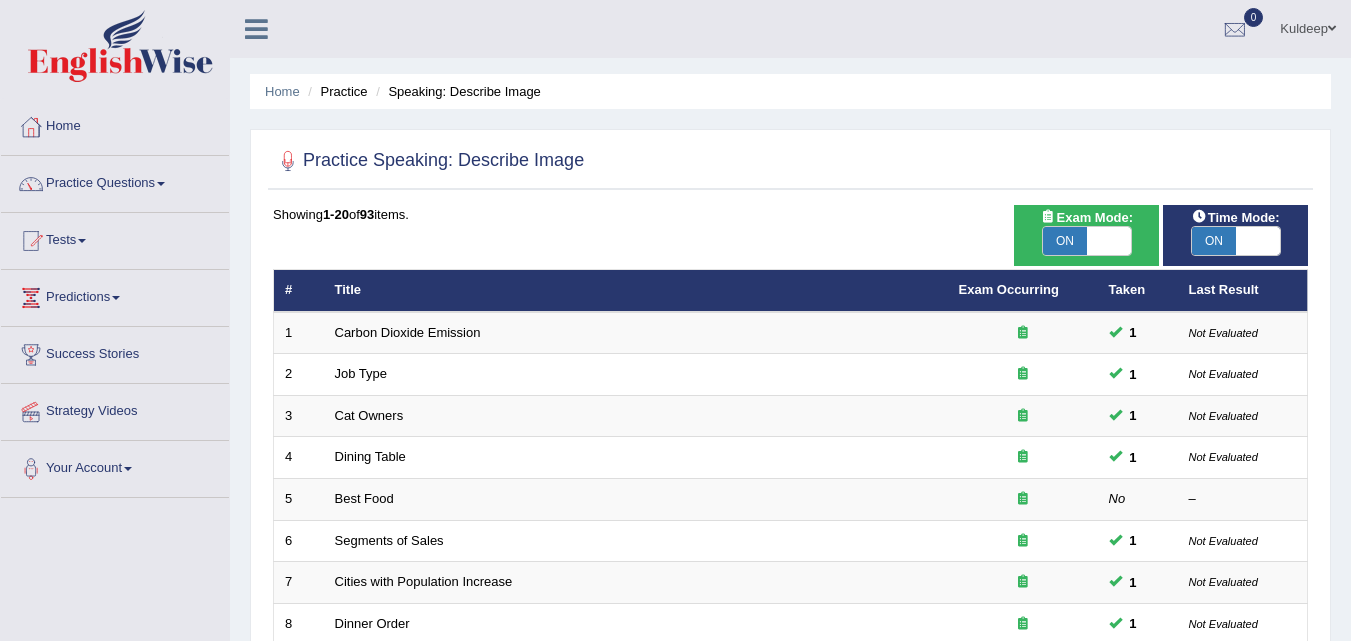 scroll, scrollTop: 0, scrollLeft: 0, axis: both 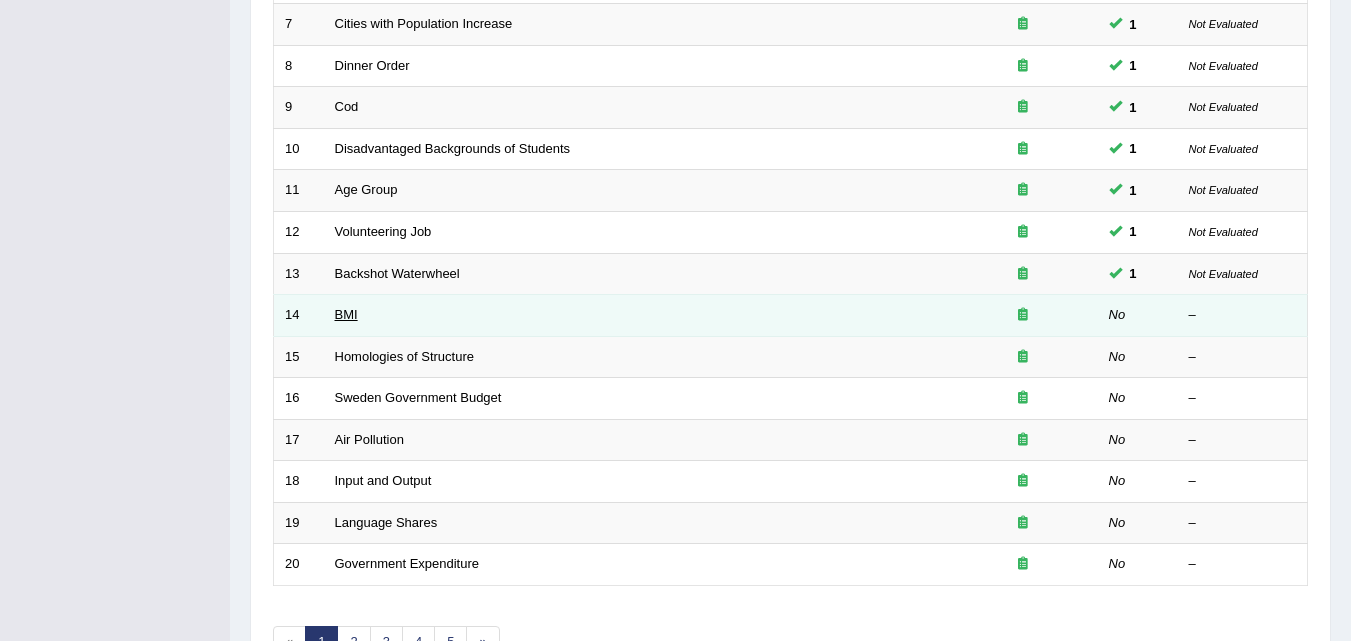 click on "BMI" at bounding box center (346, 314) 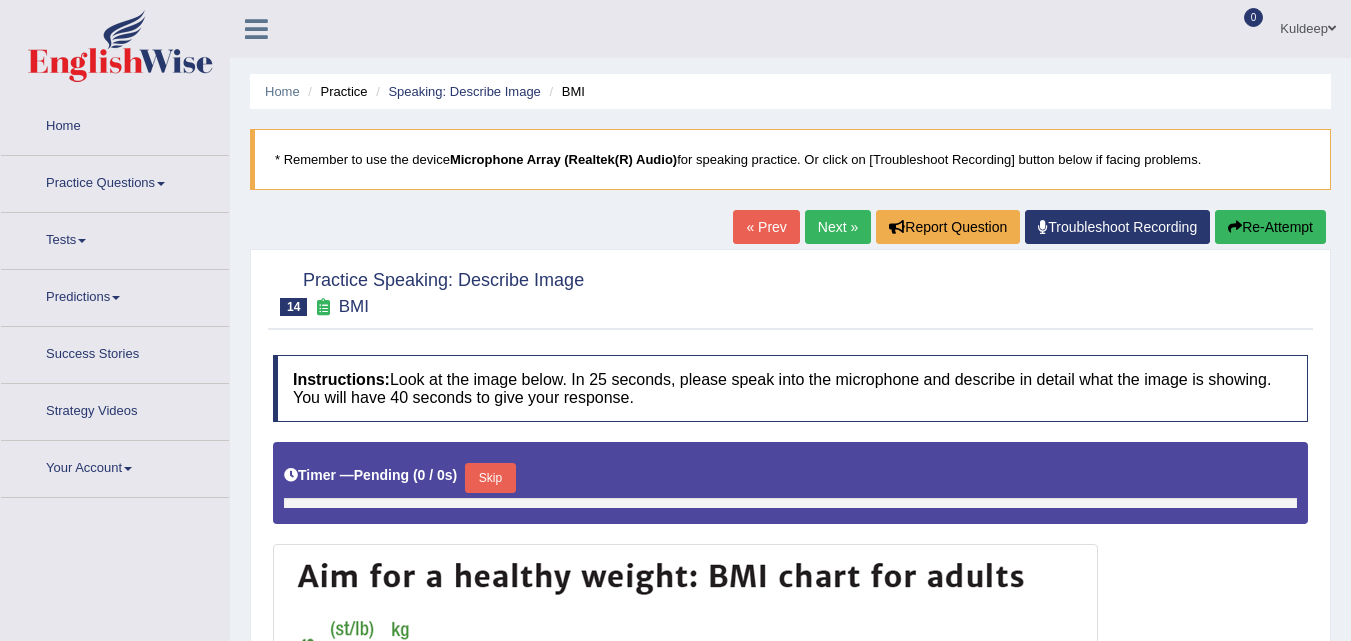 scroll, scrollTop: 0, scrollLeft: 0, axis: both 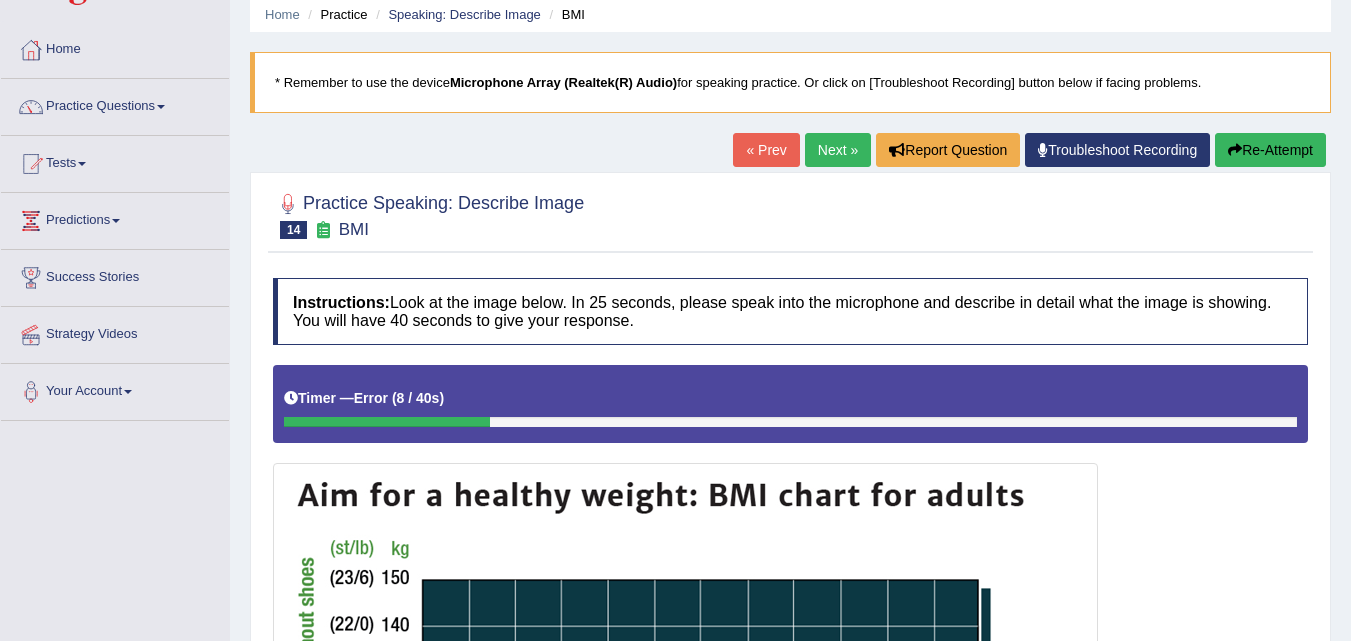 click on "Re-Attempt" at bounding box center [1270, 150] 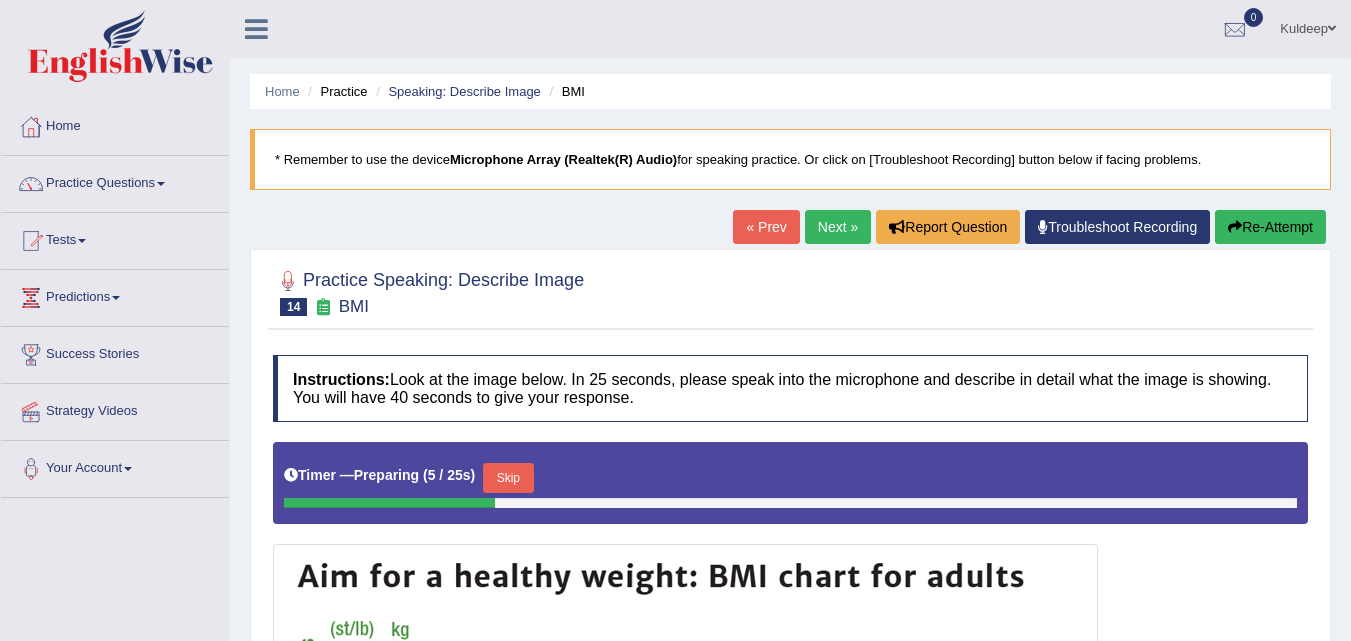 scroll, scrollTop: 409, scrollLeft: 0, axis: vertical 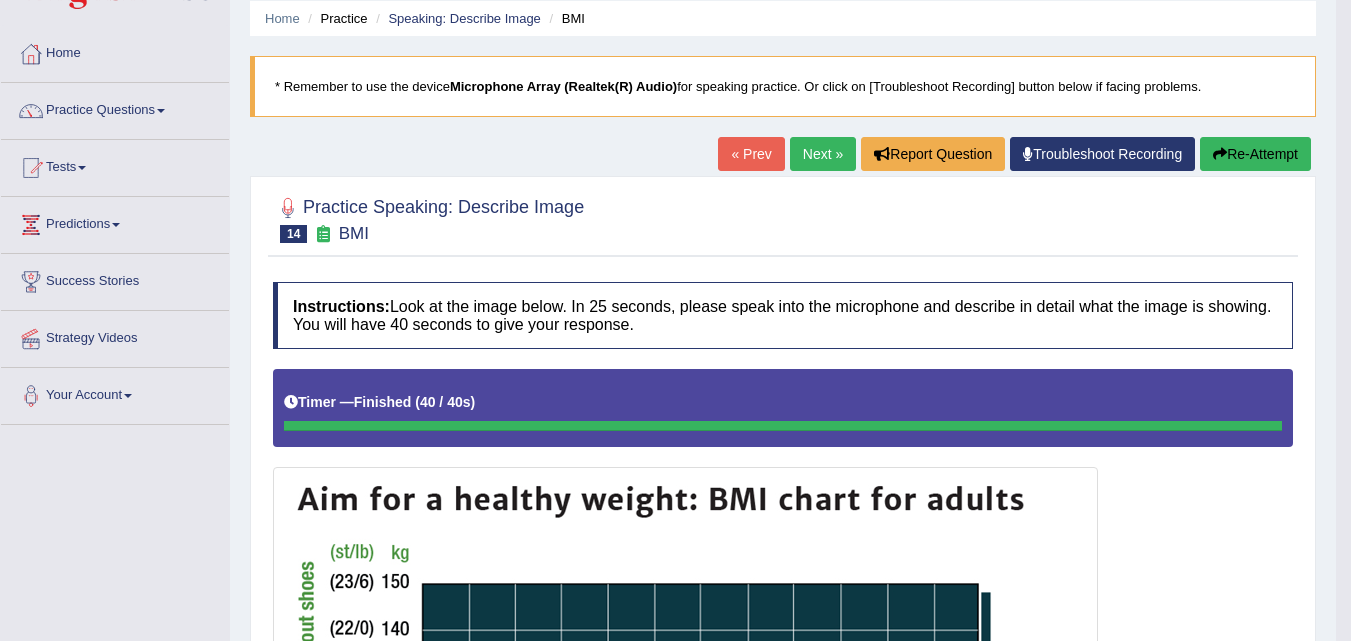 click at bounding box center (1220, 154) 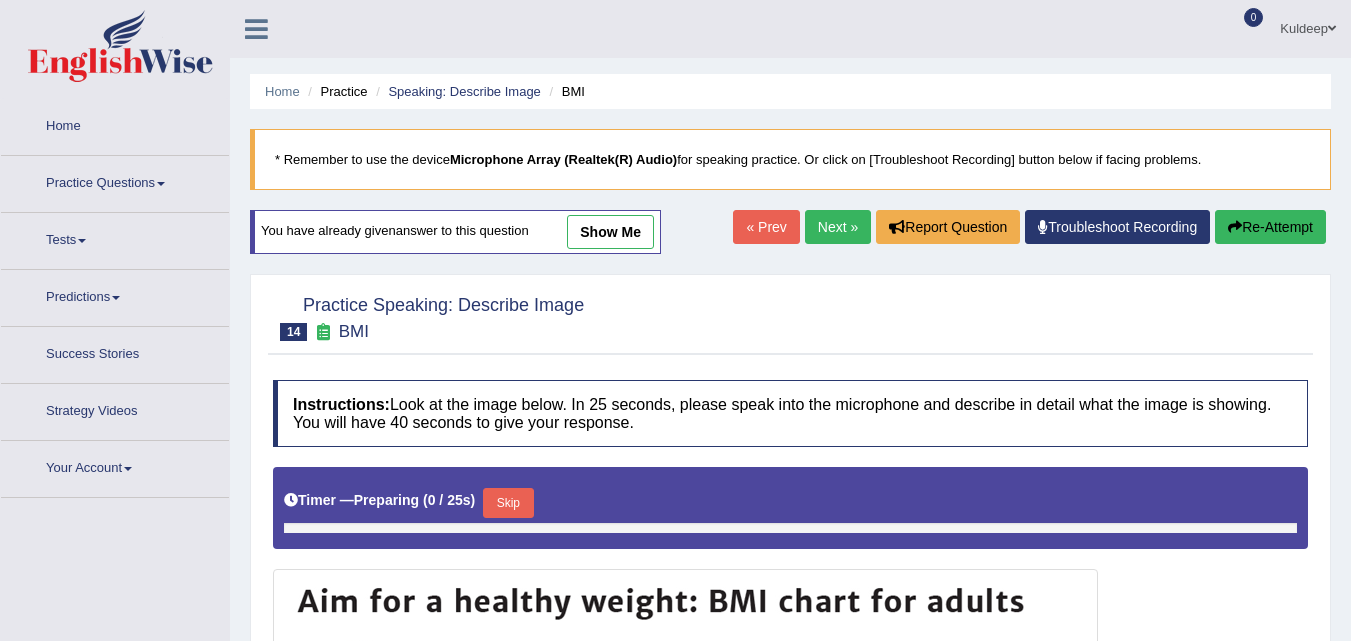 scroll, scrollTop: 316, scrollLeft: 0, axis: vertical 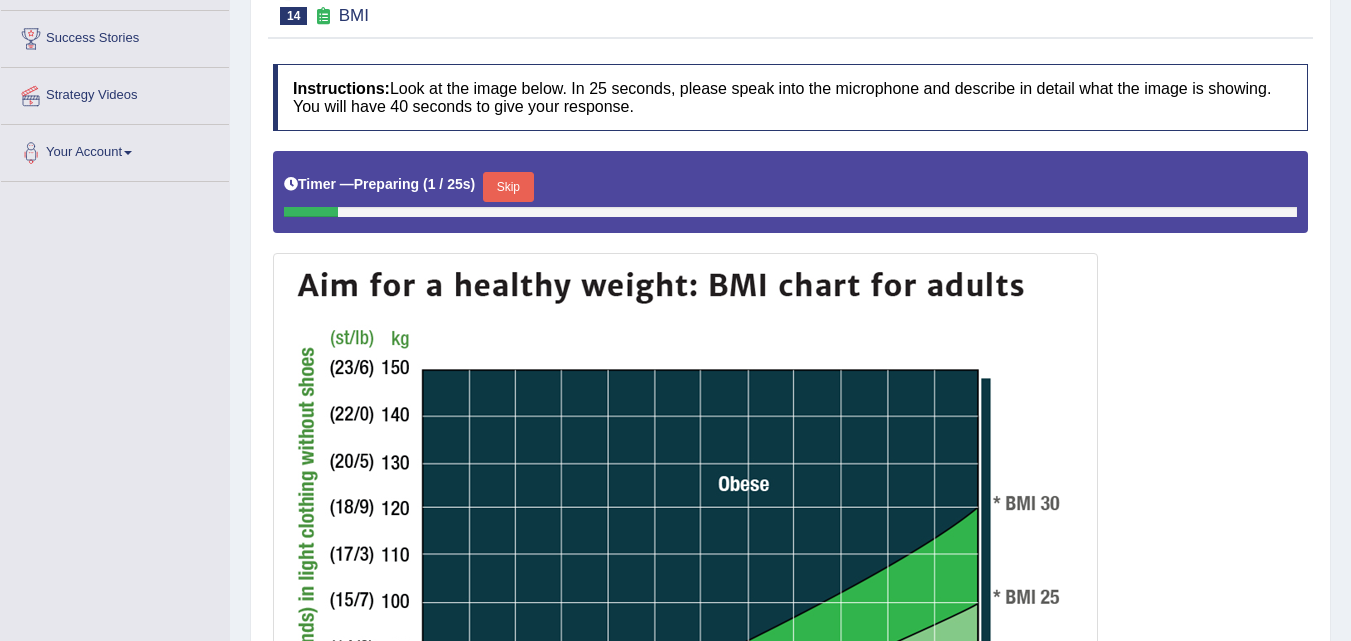click on "Skip" at bounding box center (508, 187) 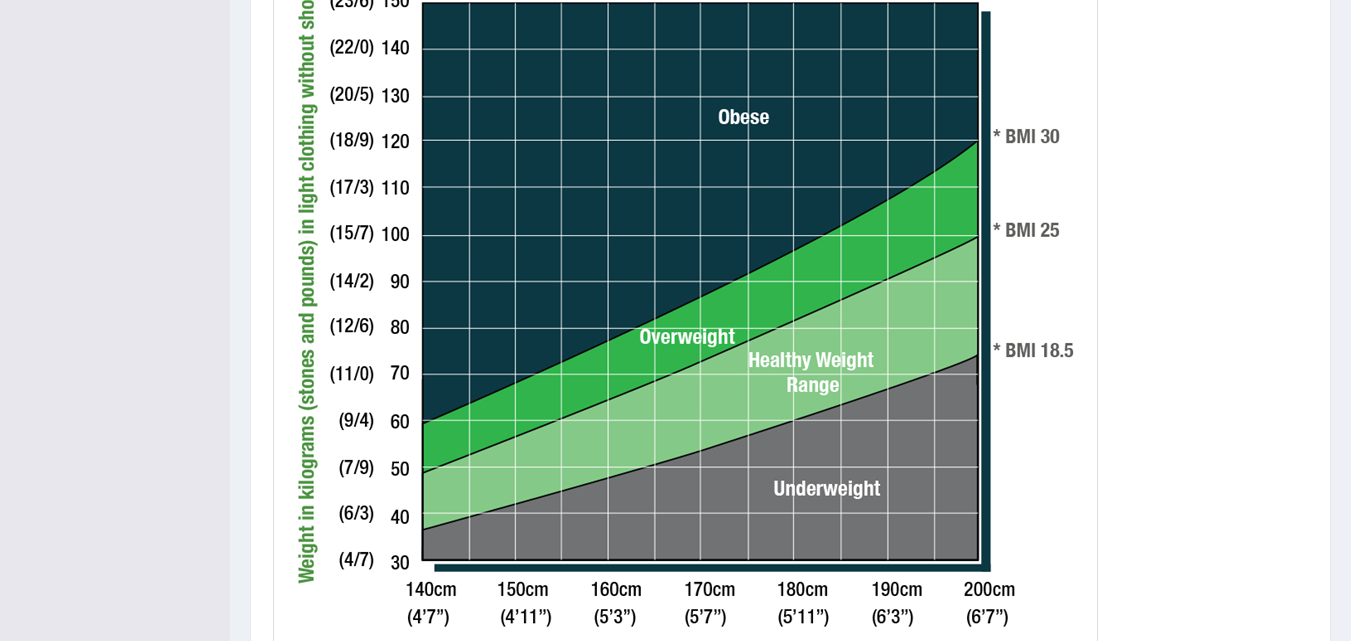 scroll, scrollTop: 665, scrollLeft: 0, axis: vertical 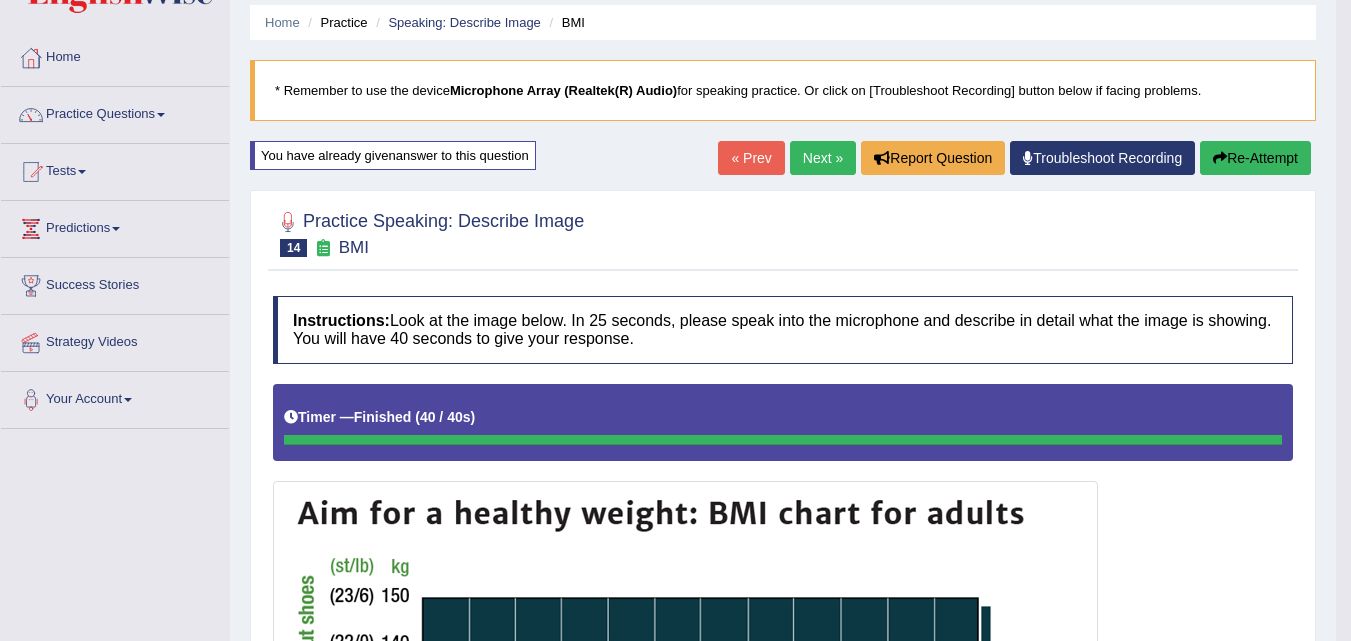 click on "Re-Attempt" at bounding box center (1255, 158) 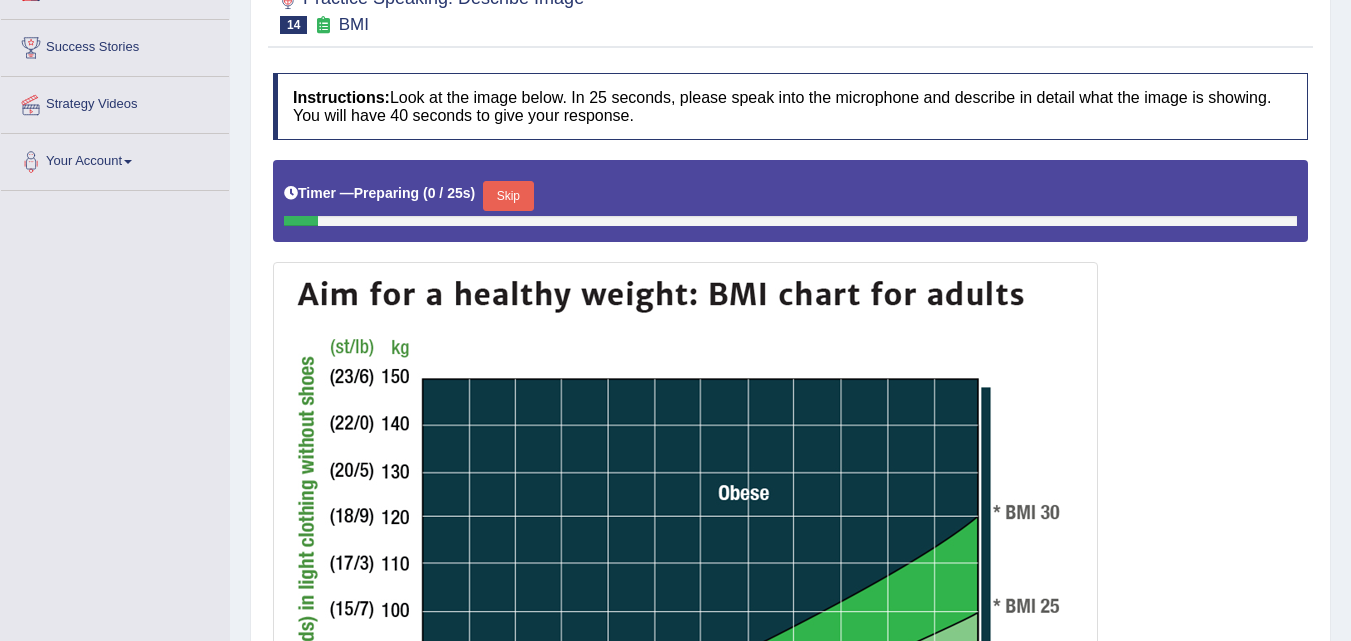 scroll, scrollTop: 307, scrollLeft: 0, axis: vertical 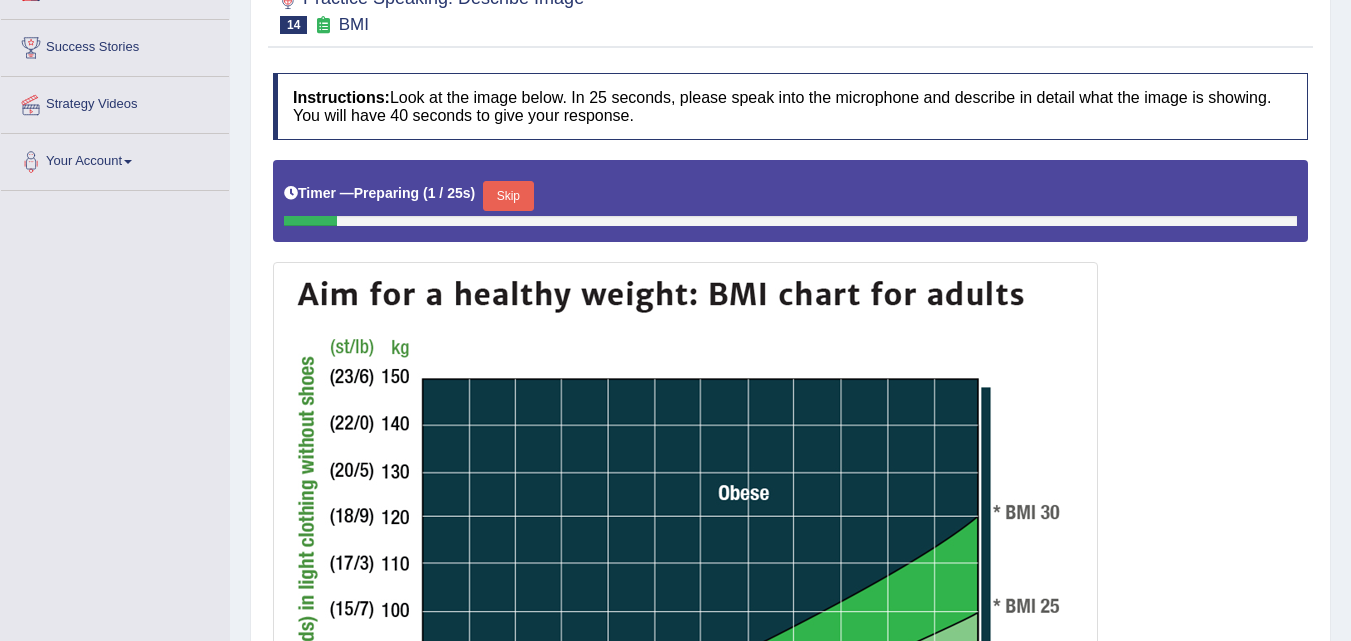 click on "Skip" at bounding box center (508, 196) 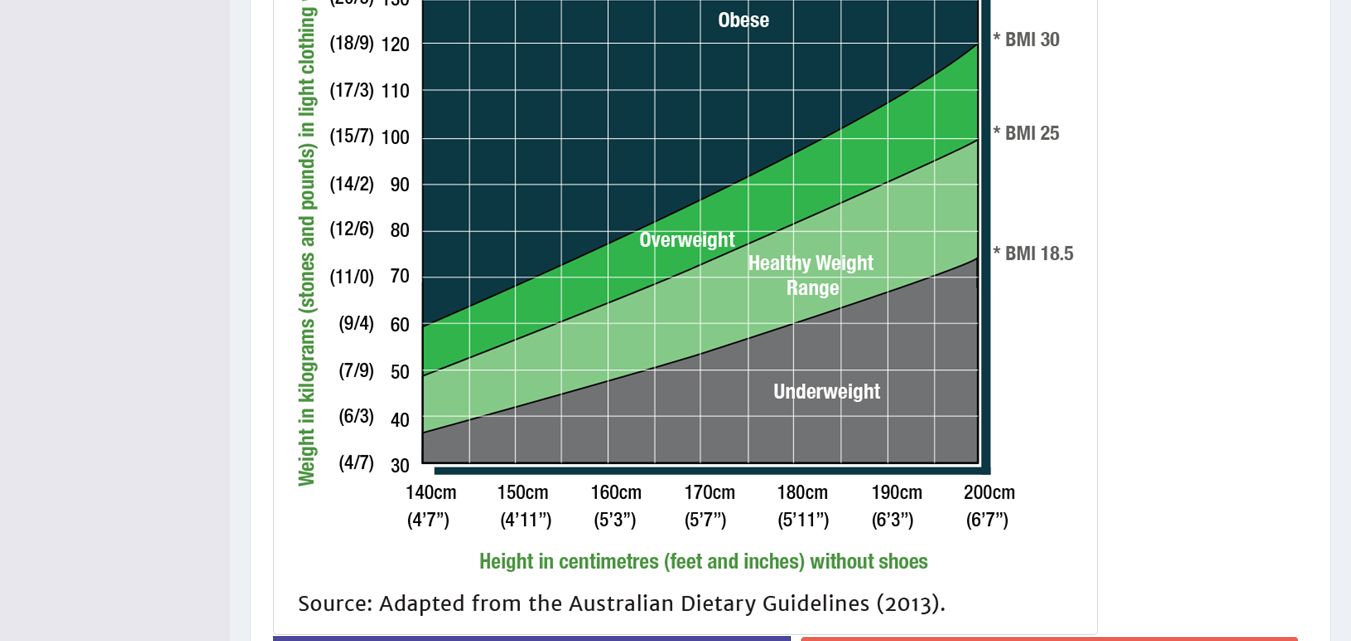scroll, scrollTop: 762, scrollLeft: 0, axis: vertical 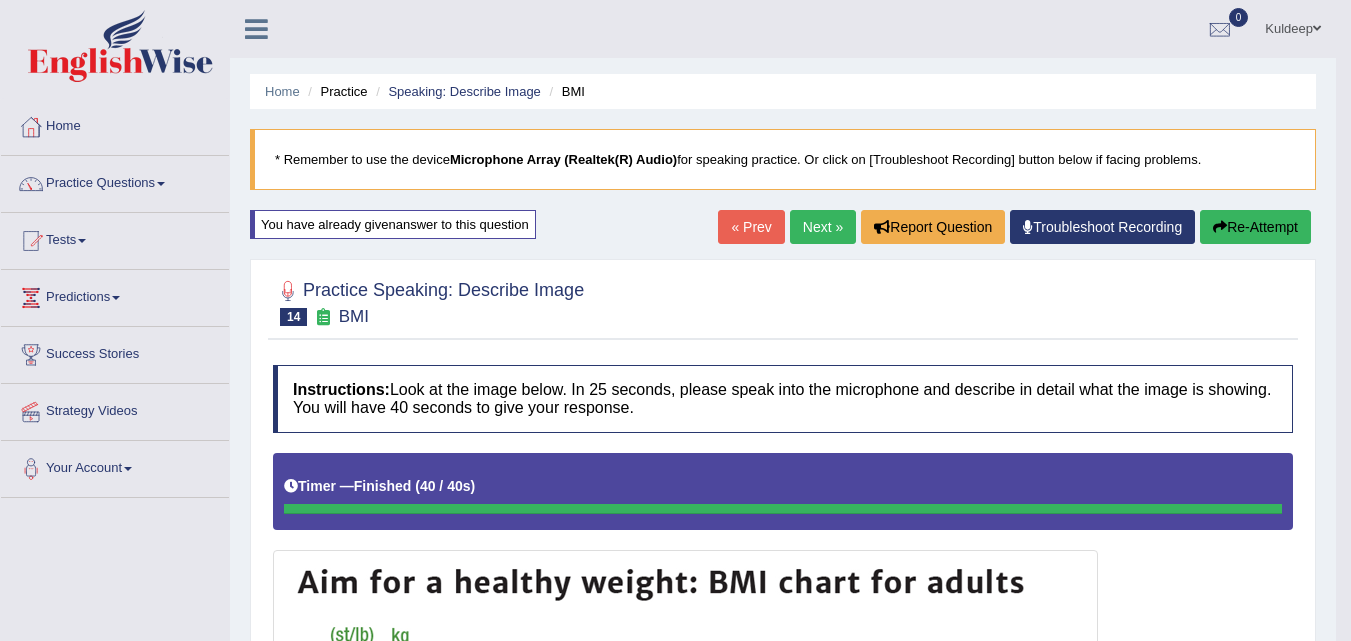 click on "Next »" at bounding box center [823, 227] 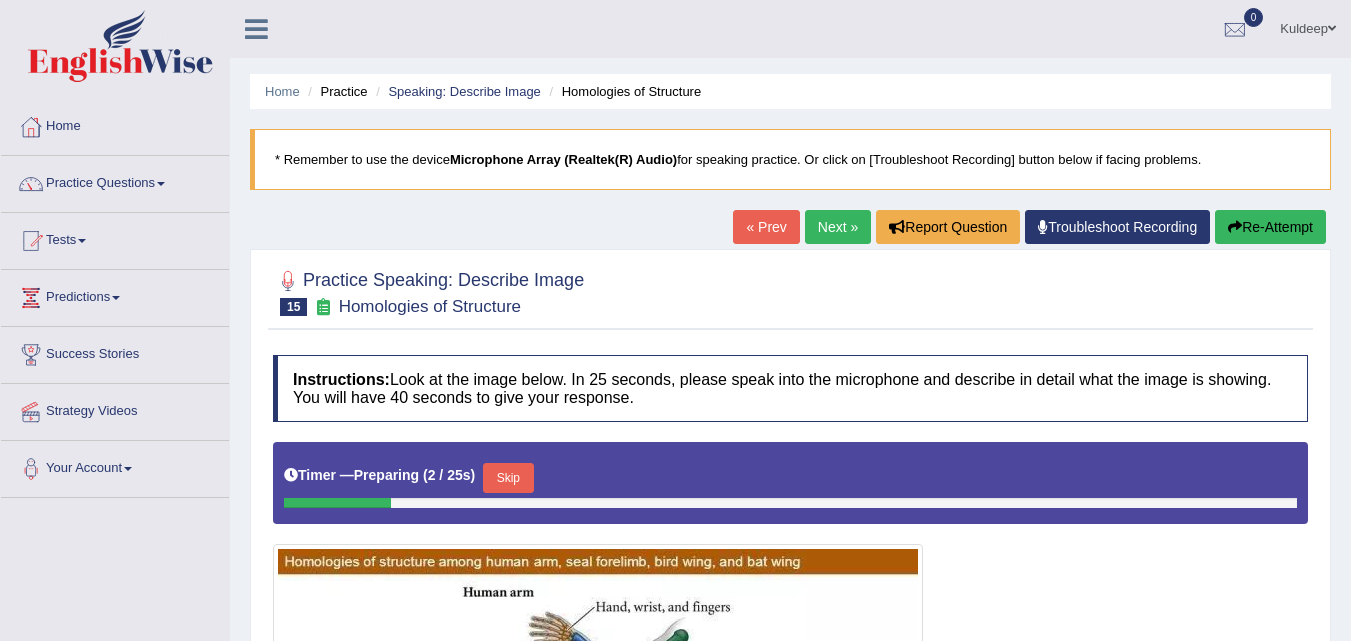 scroll, scrollTop: 489, scrollLeft: 0, axis: vertical 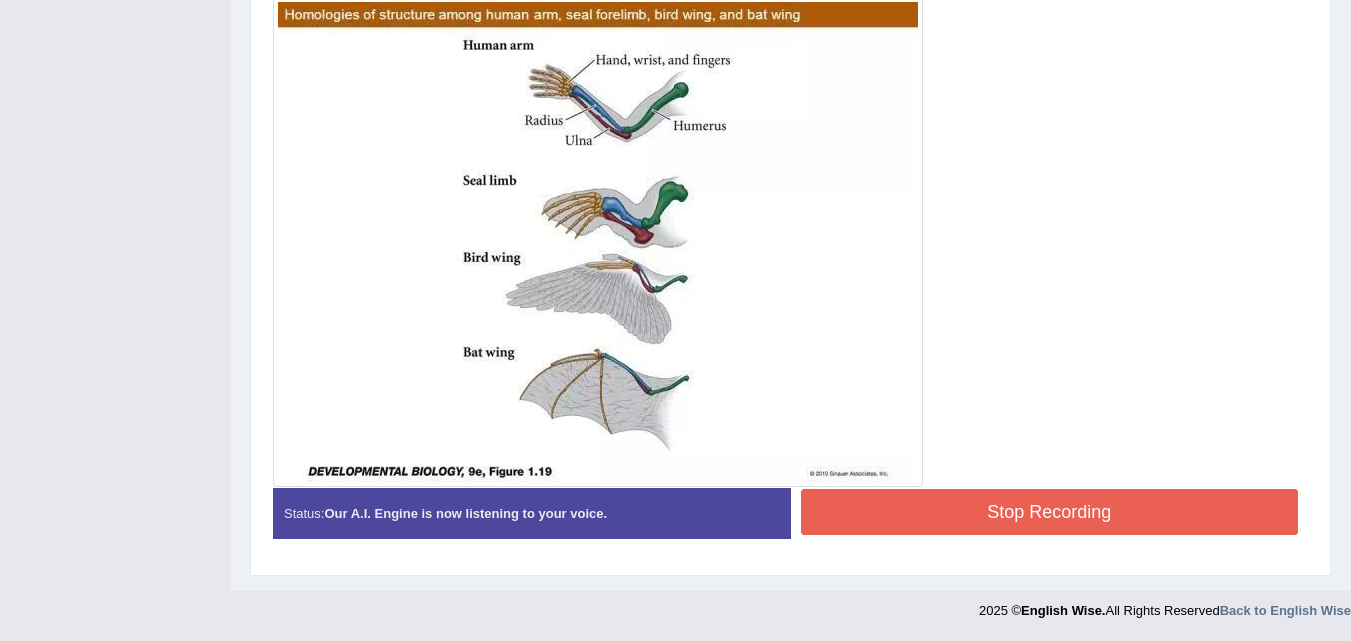 click on "Stop Recording" at bounding box center [1050, 512] 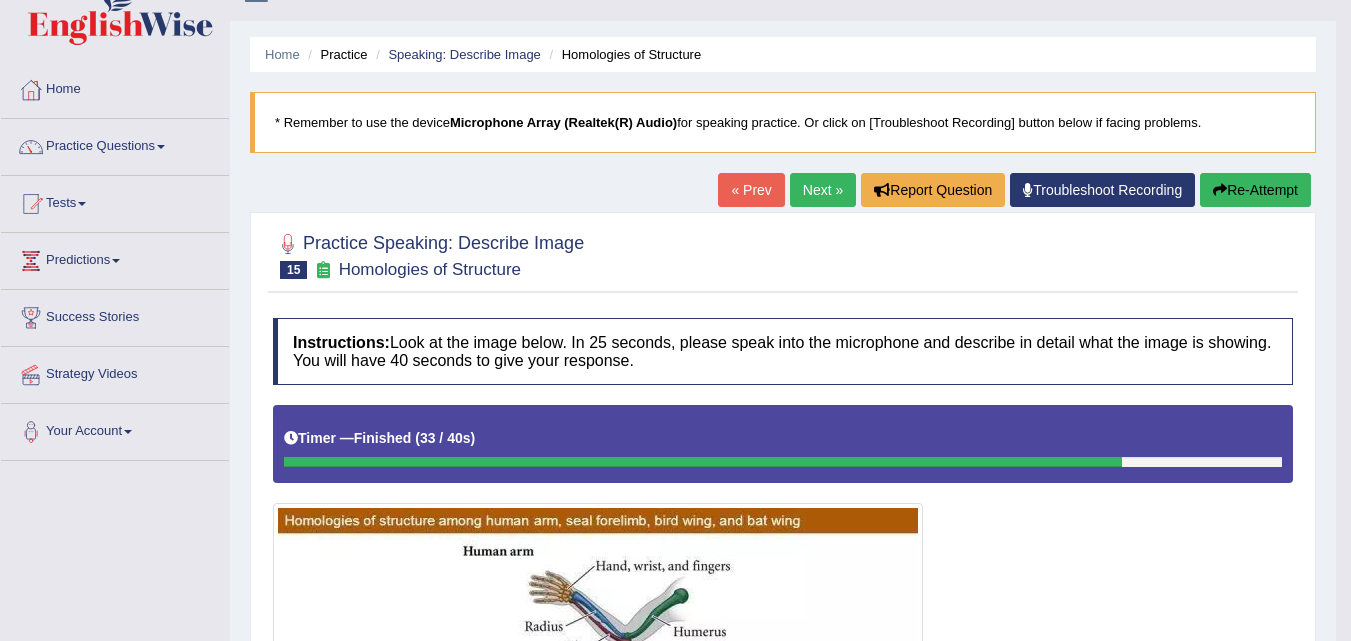 scroll, scrollTop: 0, scrollLeft: 0, axis: both 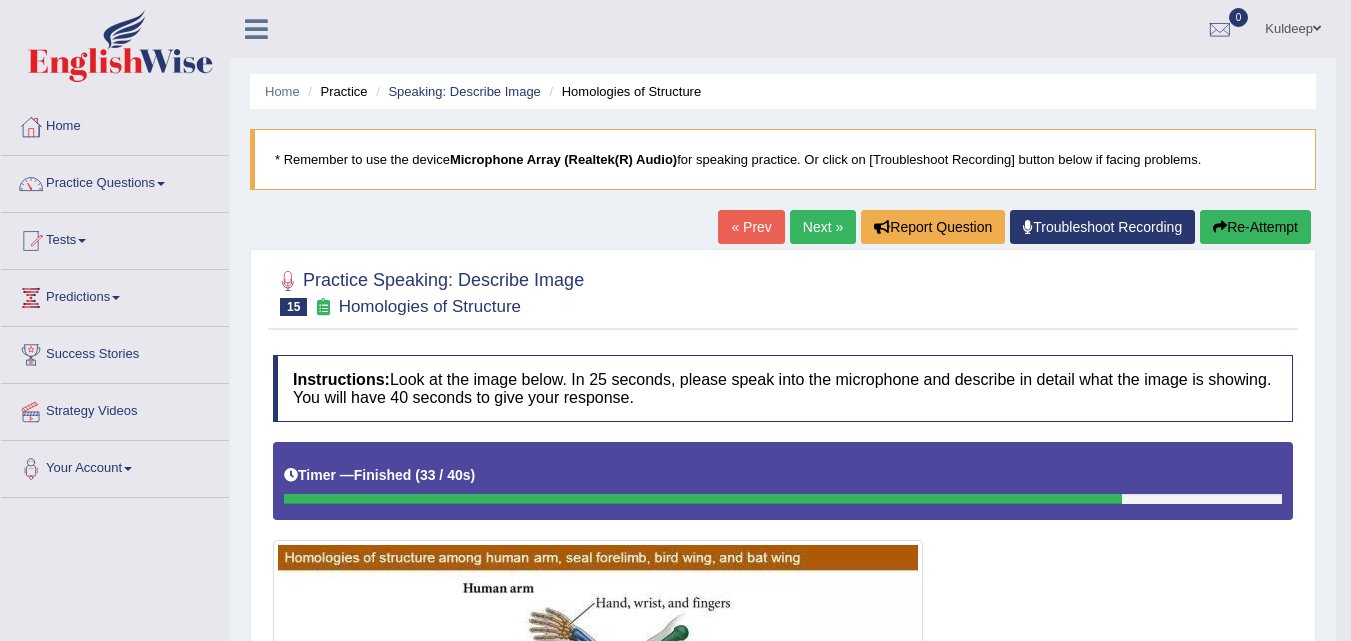 click on "Next »" at bounding box center (823, 227) 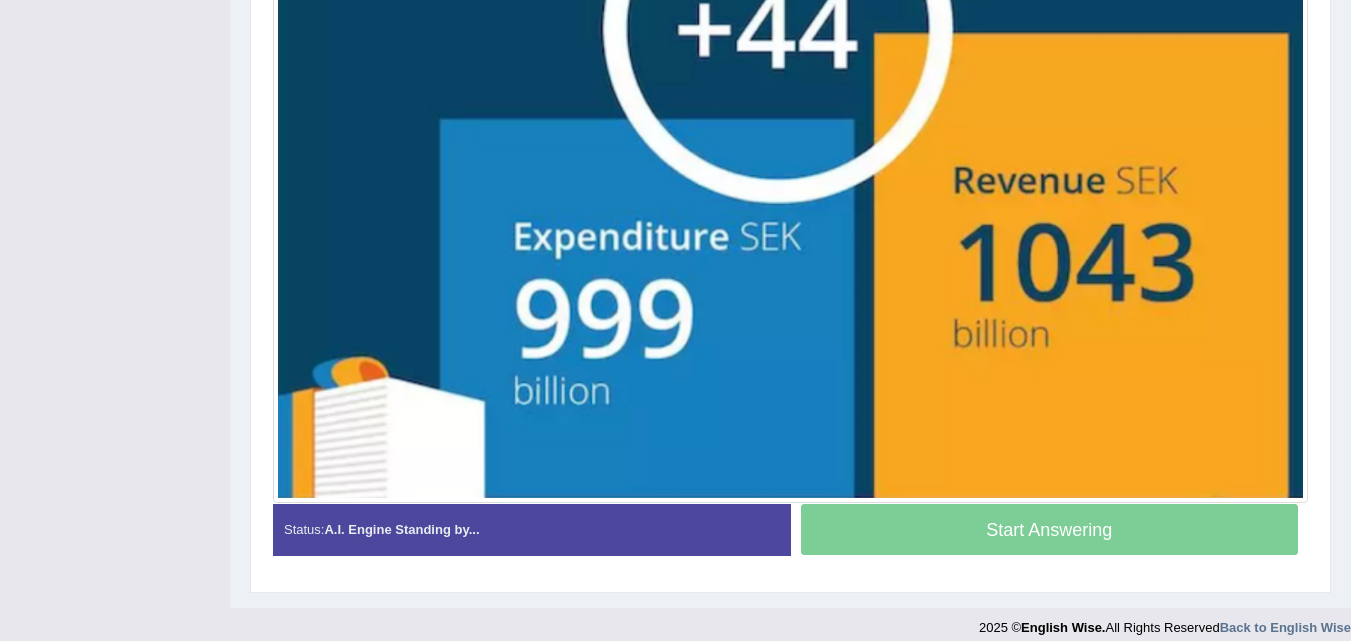 scroll, scrollTop: 0, scrollLeft: 0, axis: both 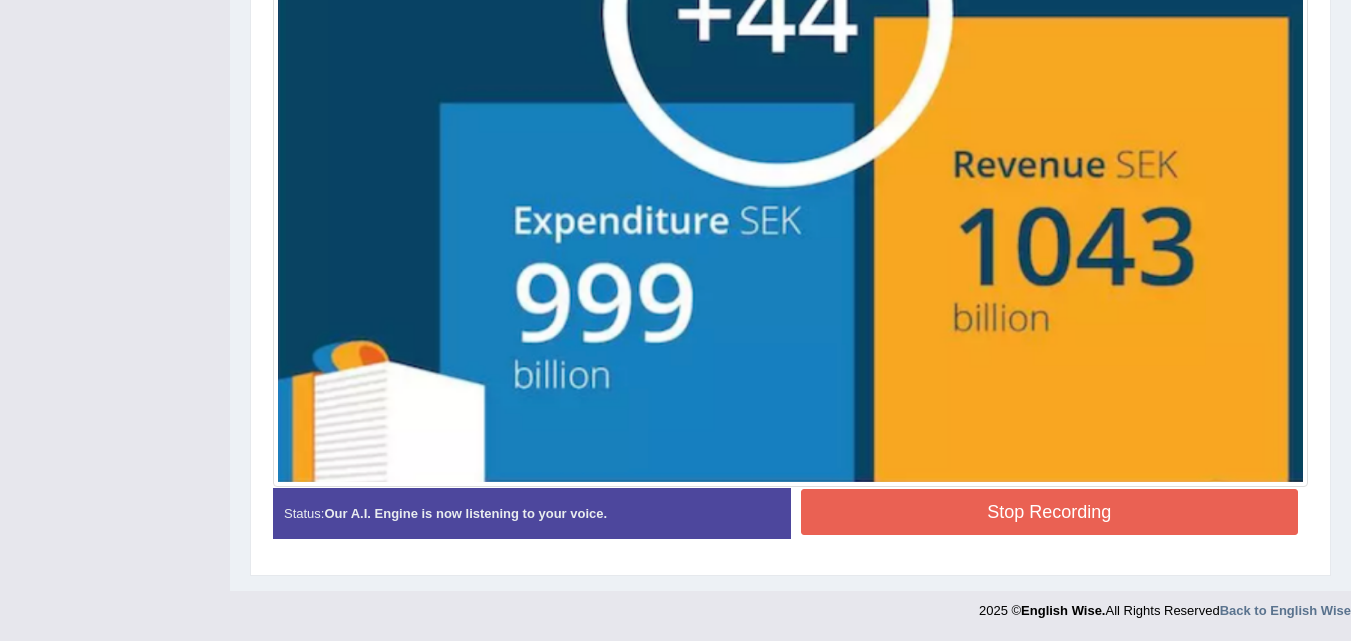click on "Stop Recording" at bounding box center [1050, 512] 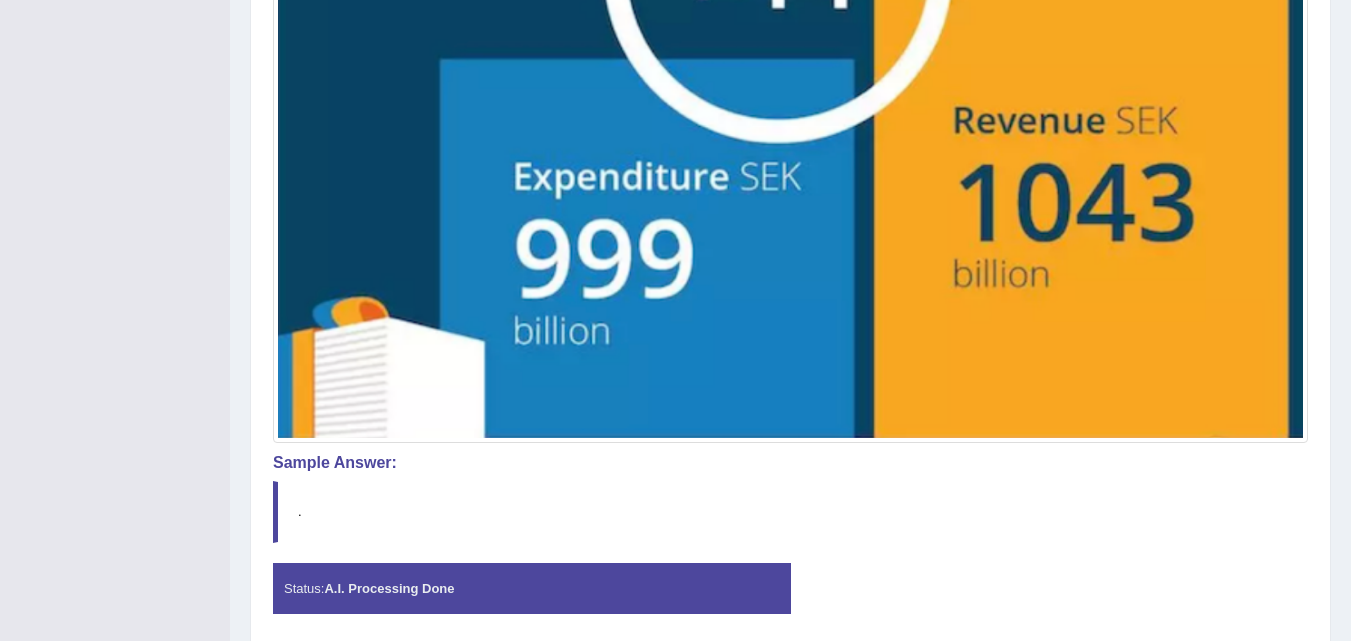 scroll, scrollTop: 884, scrollLeft: 0, axis: vertical 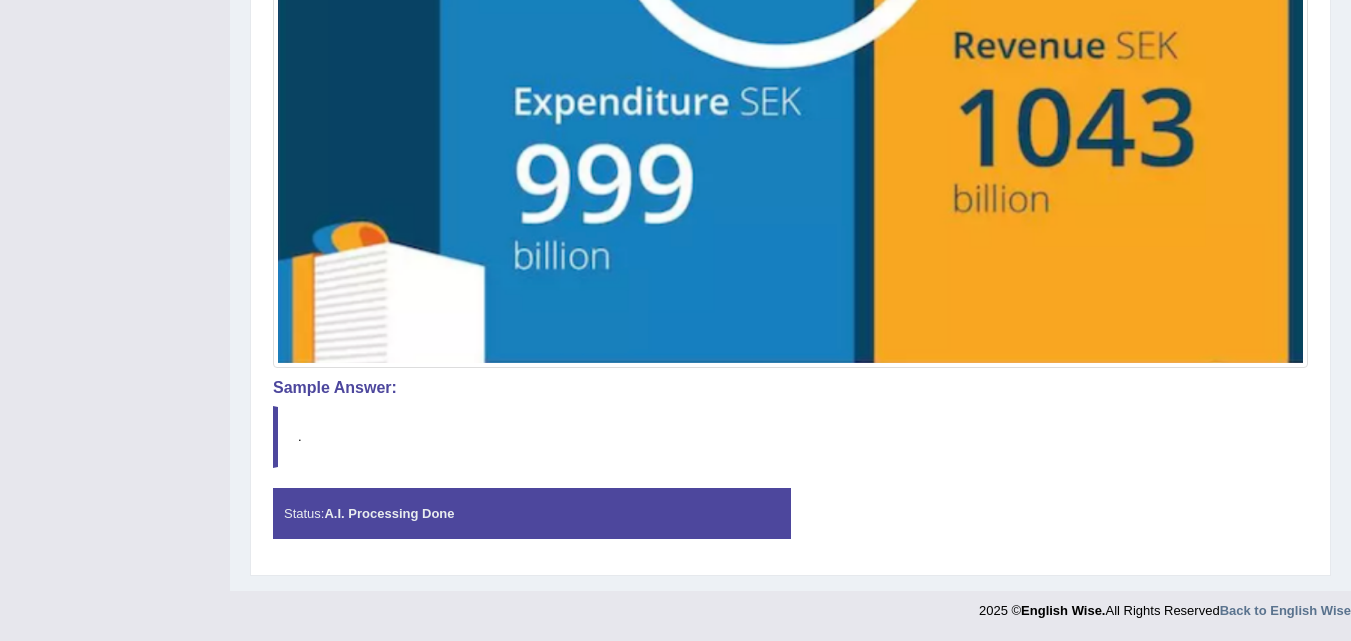 click on "A.I. Processing Done" at bounding box center [389, 513] 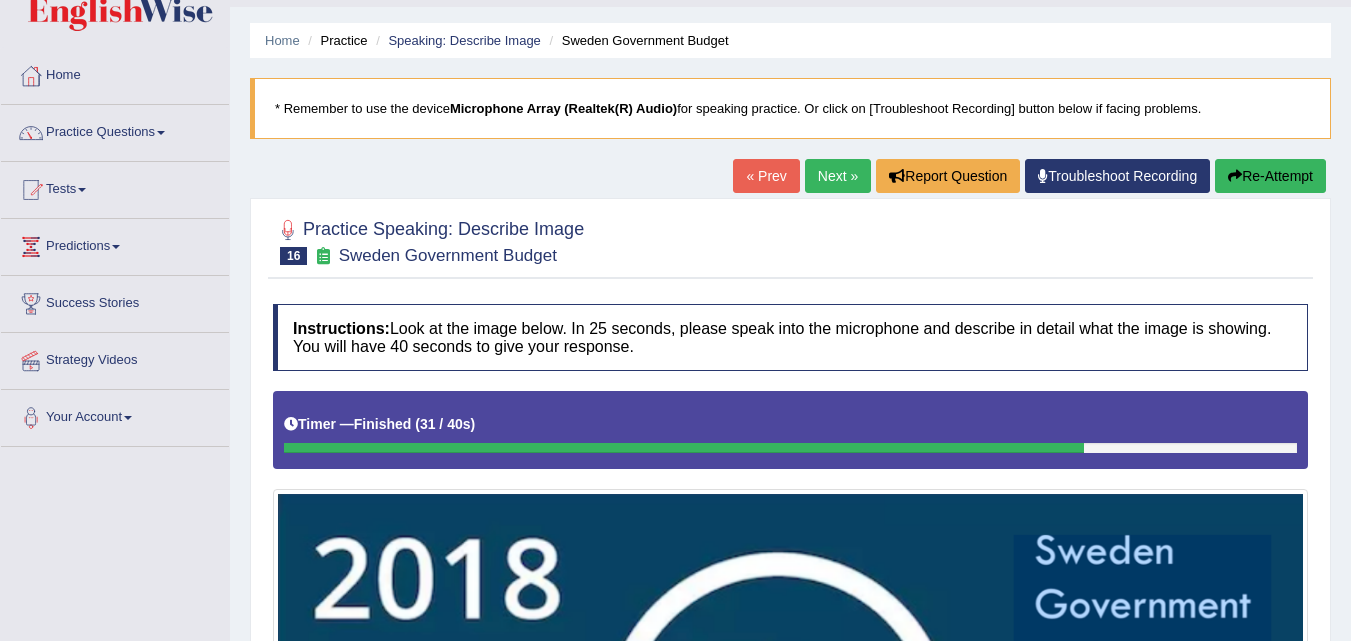 scroll, scrollTop: 0, scrollLeft: 0, axis: both 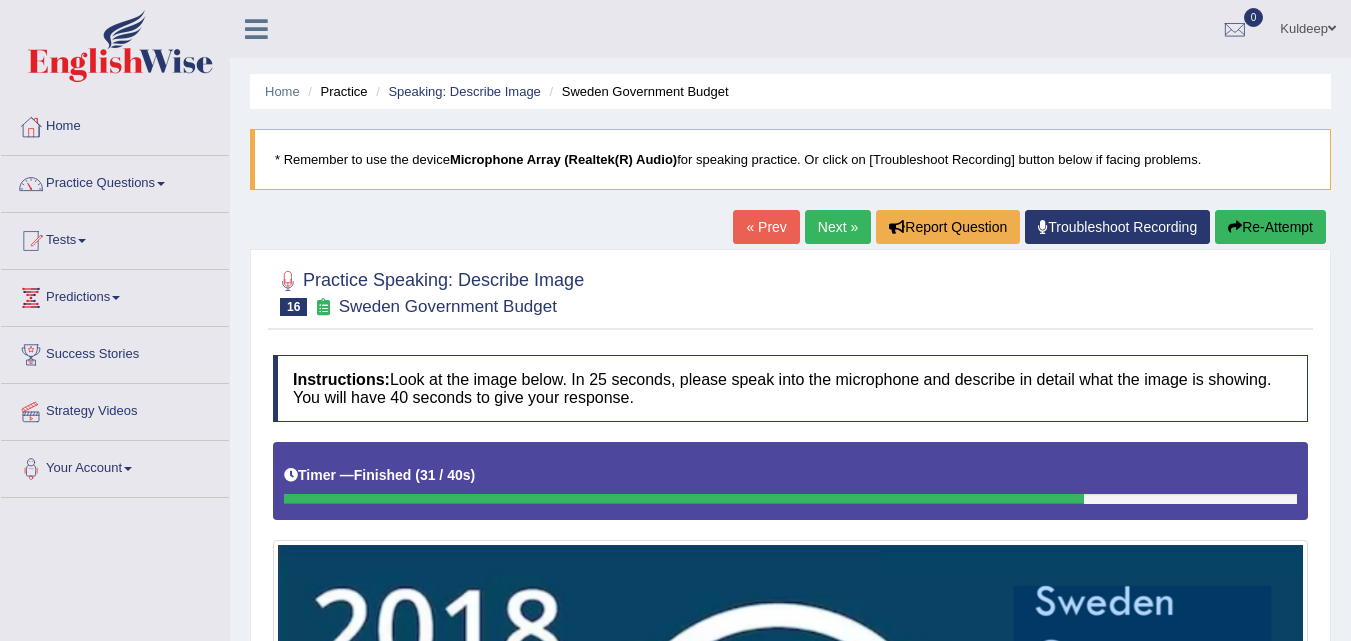 click on "Next »" at bounding box center [838, 227] 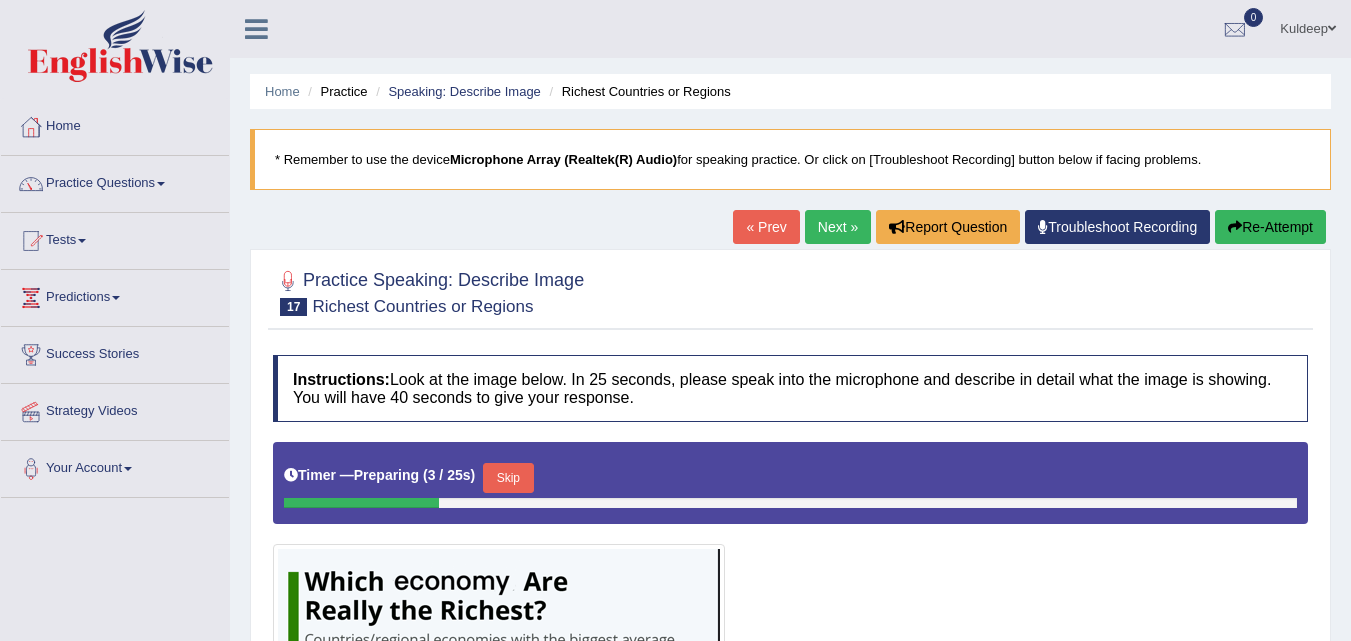 scroll, scrollTop: 335, scrollLeft: 0, axis: vertical 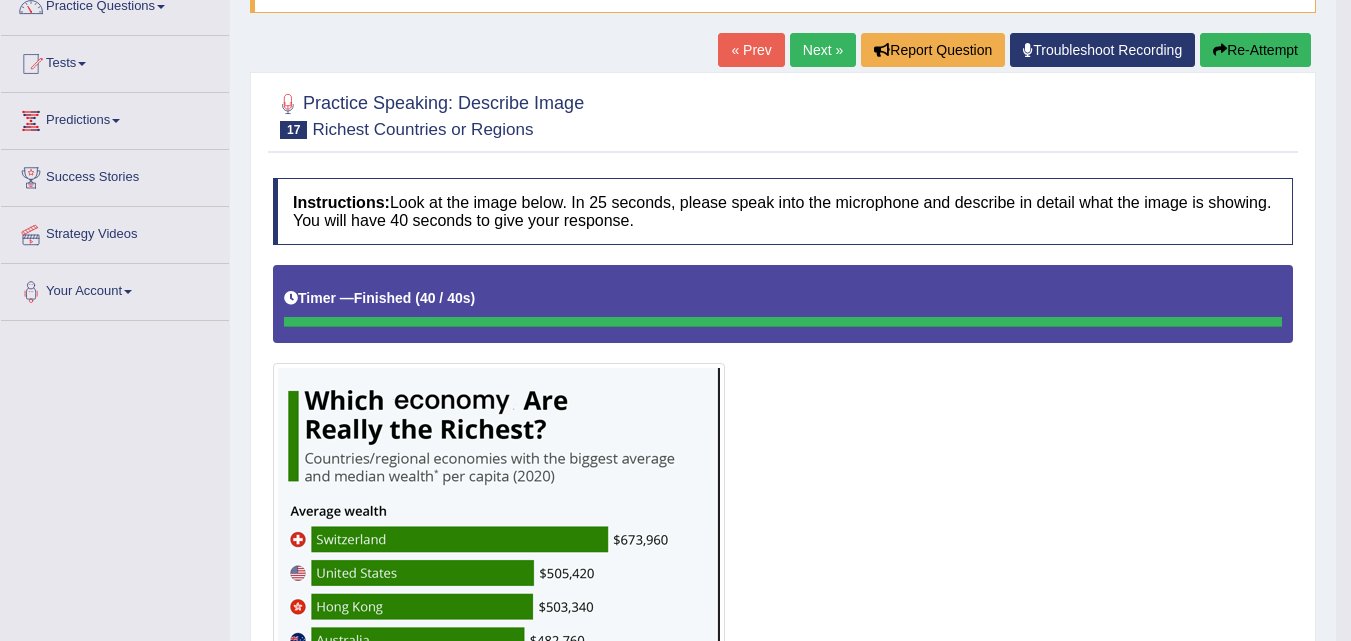 click on "Re-Attempt" at bounding box center (1255, 50) 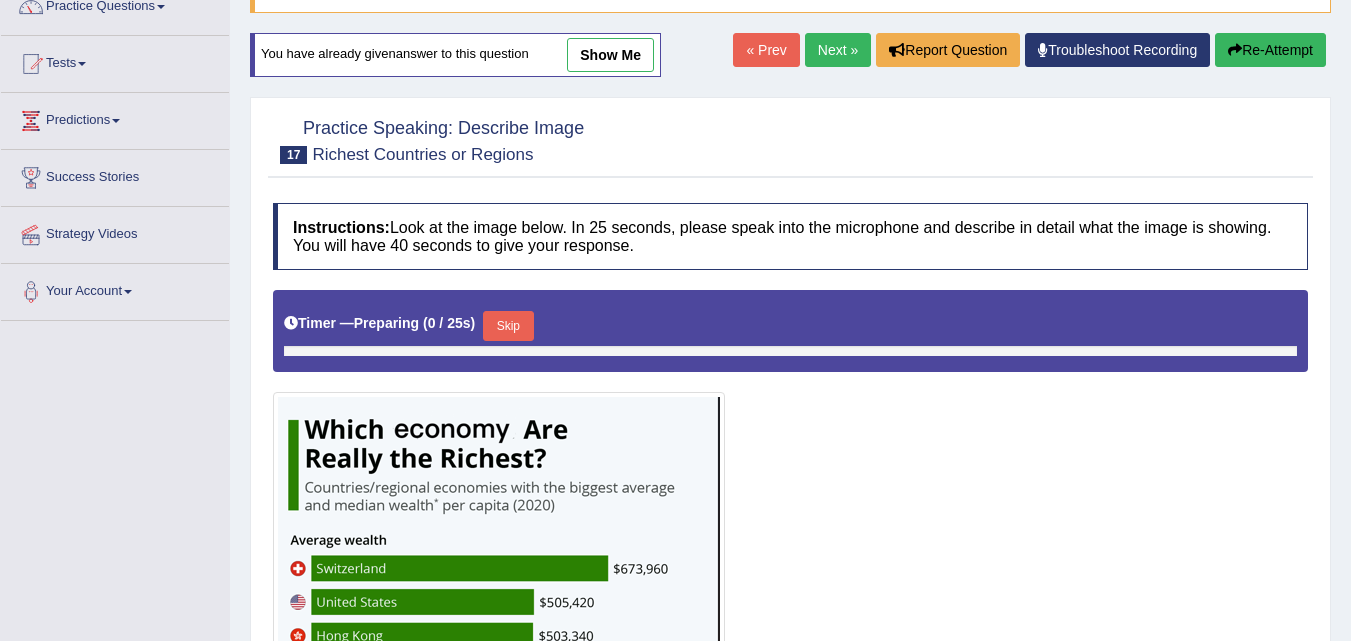 scroll, scrollTop: 0, scrollLeft: 0, axis: both 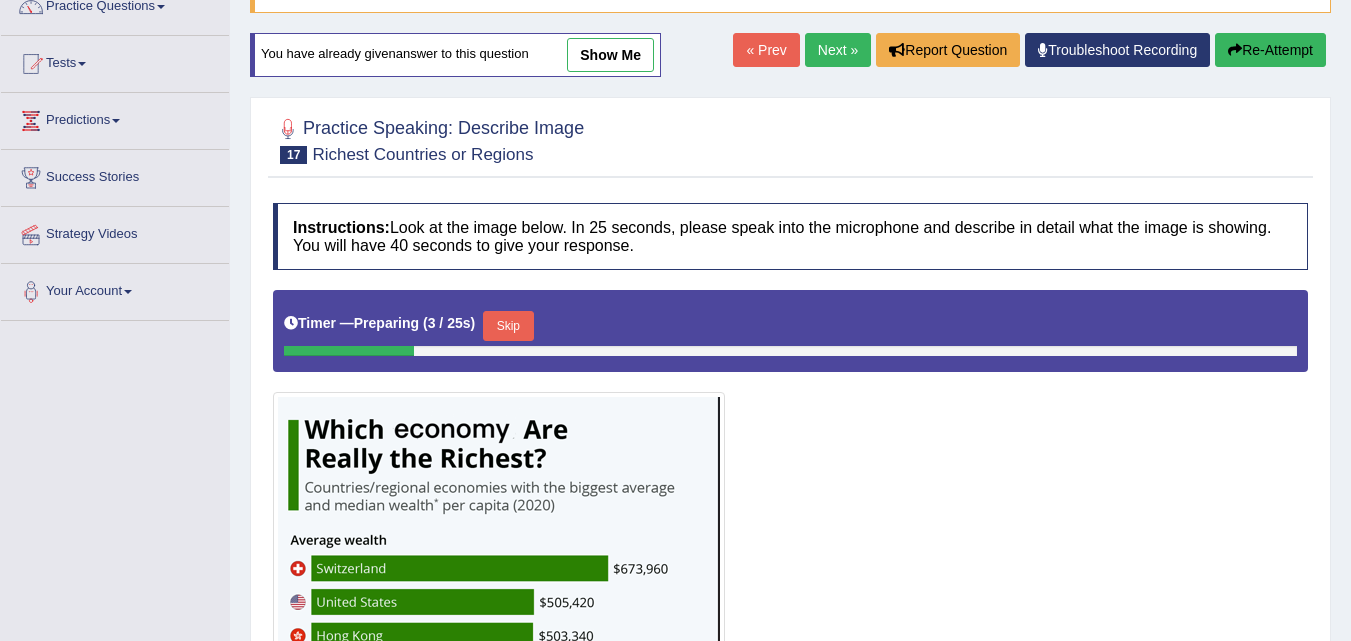 click on "Skip" at bounding box center [508, 326] 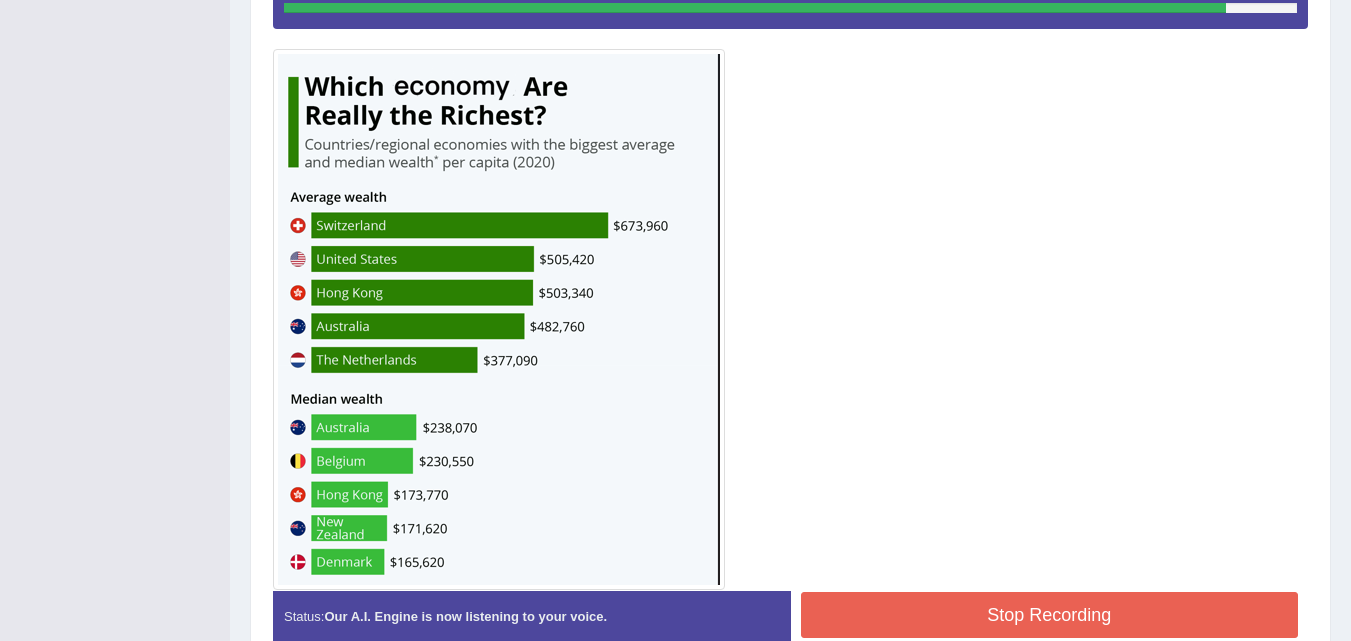 scroll, scrollTop: 604, scrollLeft: 0, axis: vertical 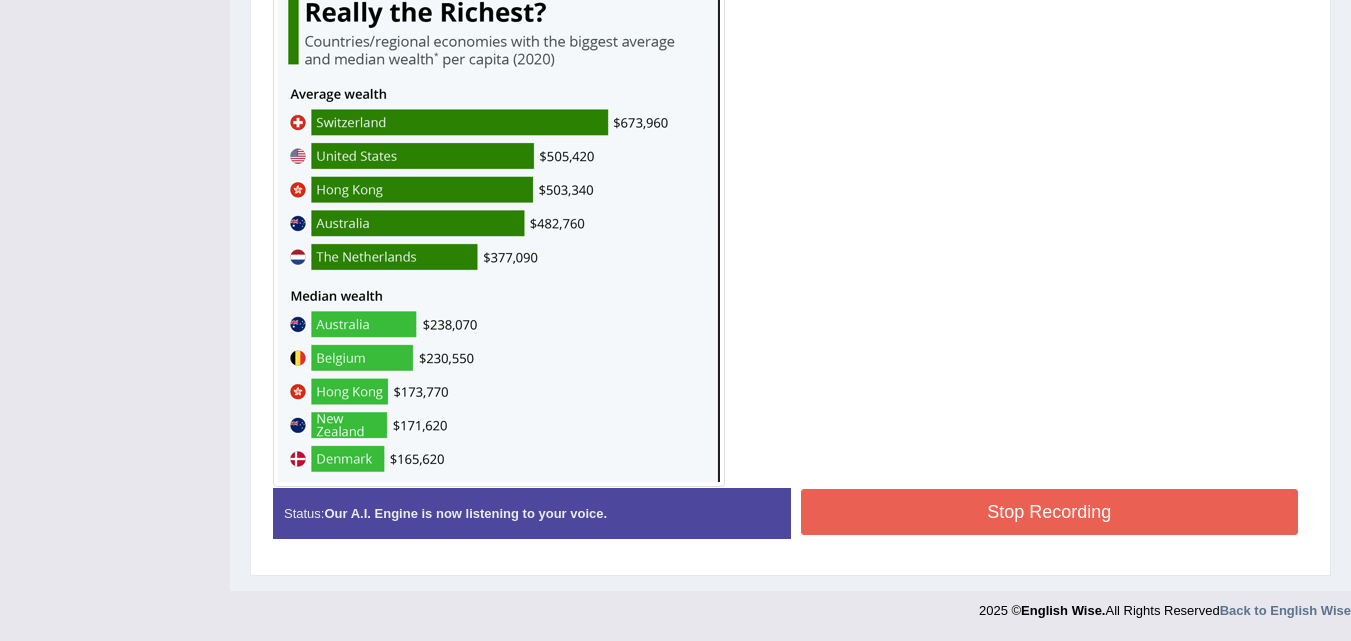 click on "Stop Recording" at bounding box center [1050, 512] 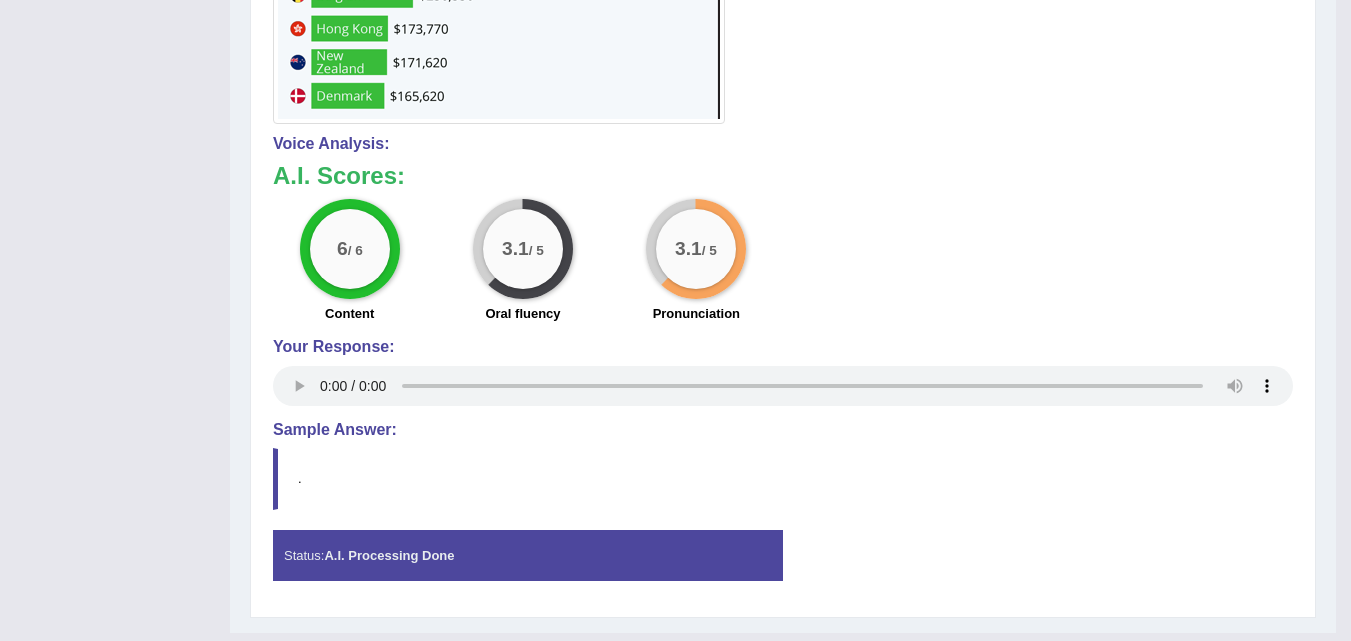 scroll, scrollTop: 968, scrollLeft: 0, axis: vertical 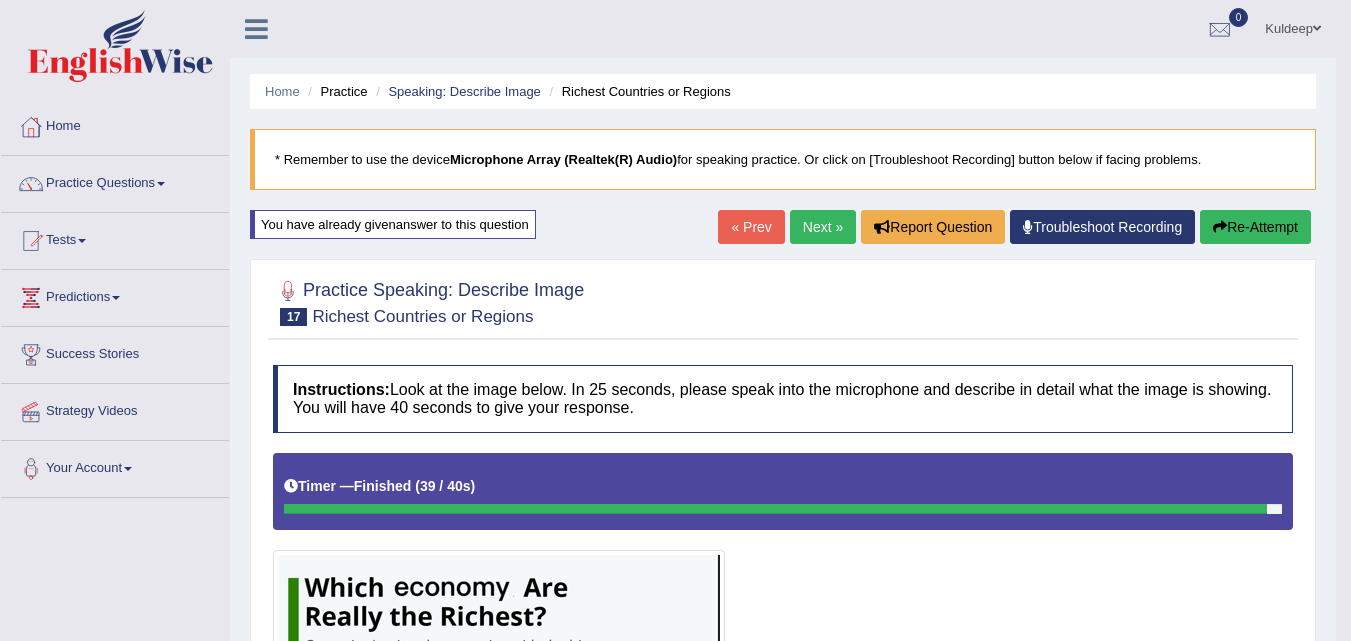 click on "Next »" at bounding box center (823, 227) 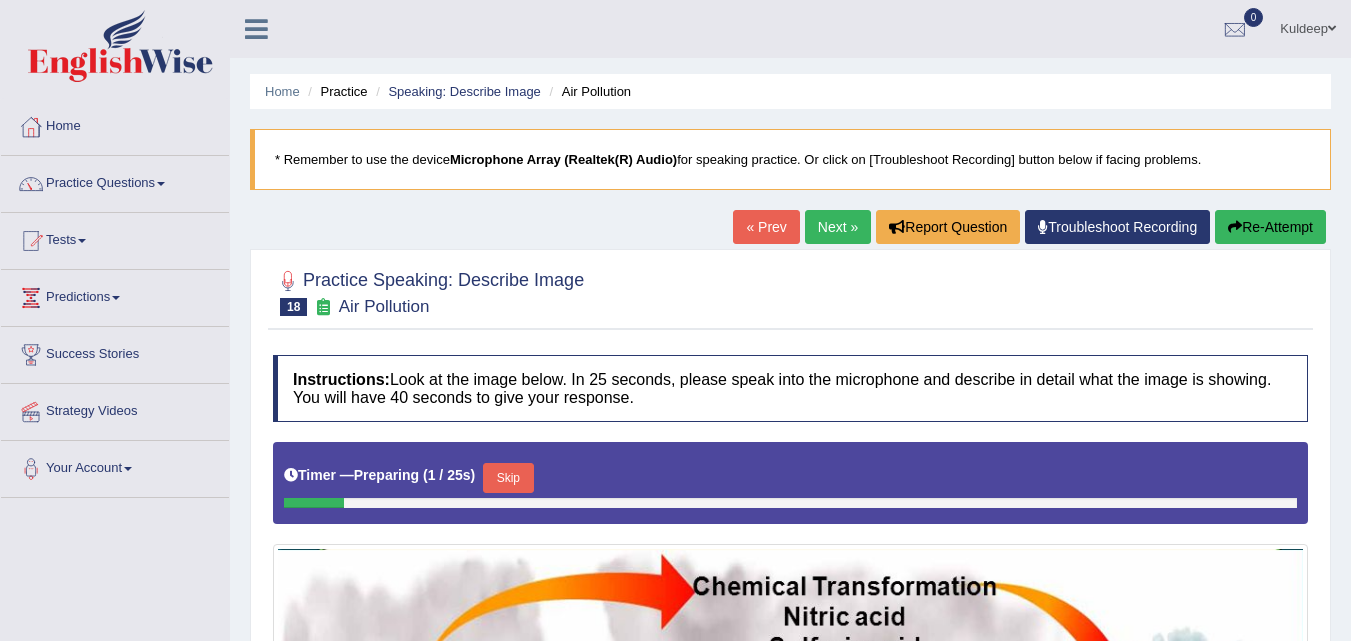 scroll, scrollTop: 0, scrollLeft: 0, axis: both 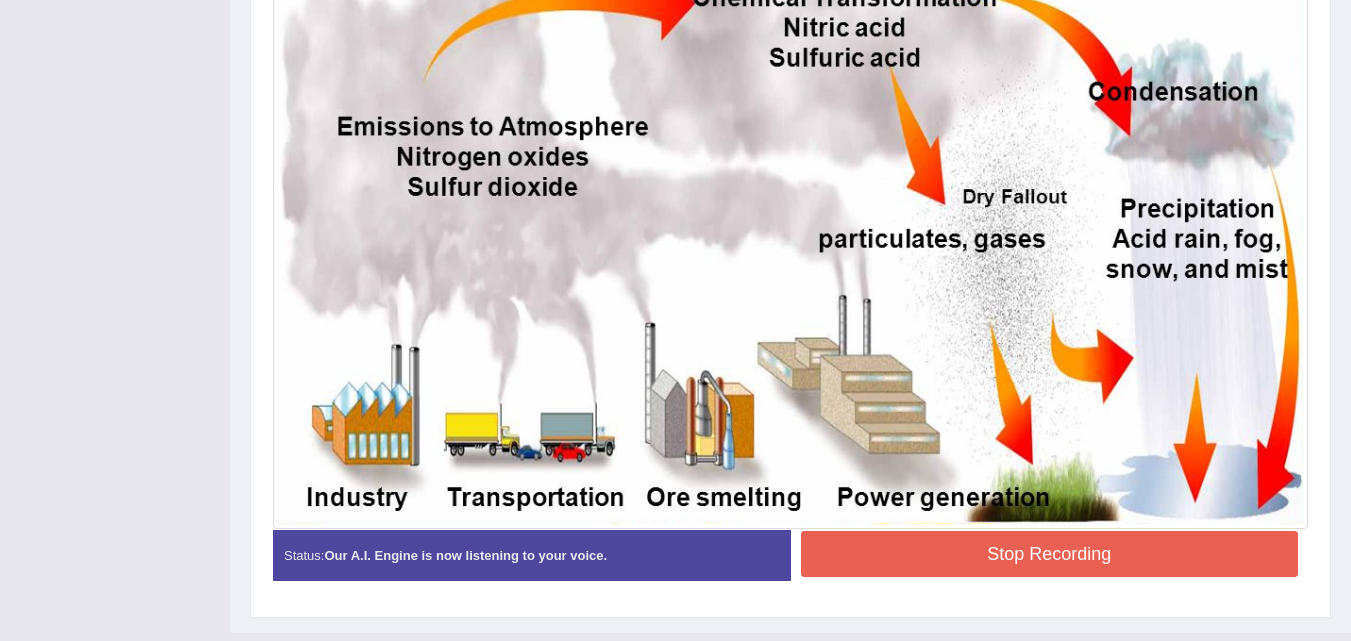 click on "Stop Recording" at bounding box center [1050, 554] 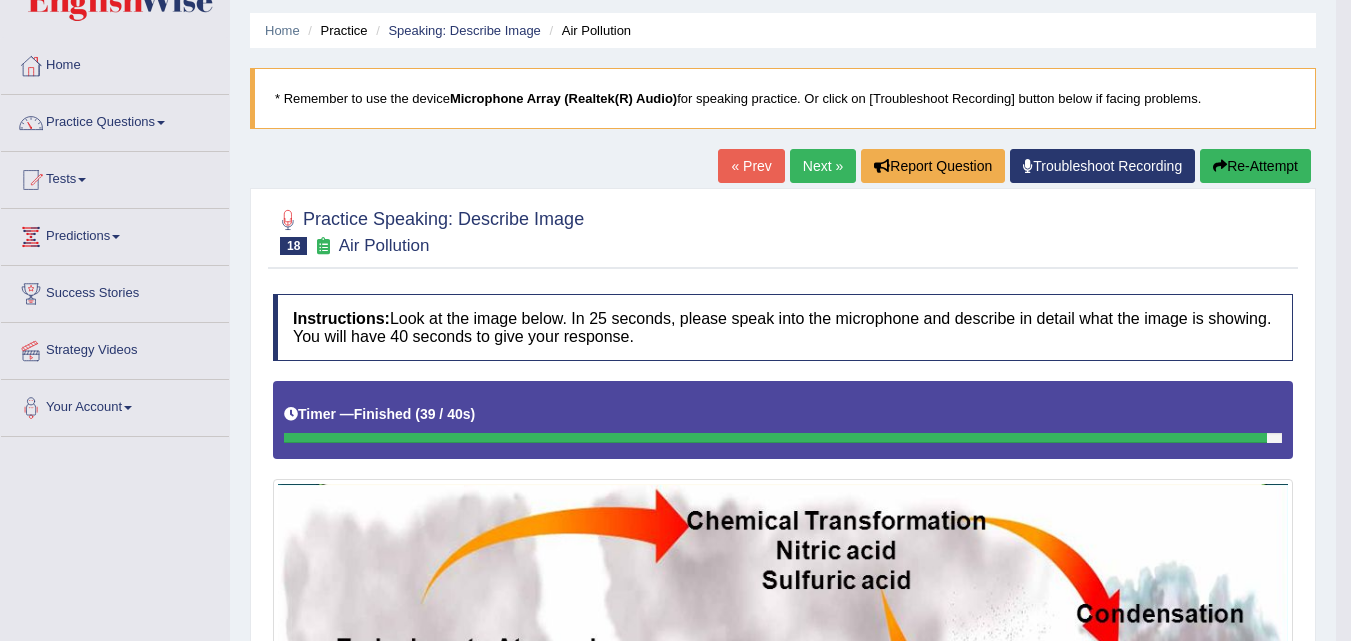 scroll, scrollTop: 0, scrollLeft: 0, axis: both 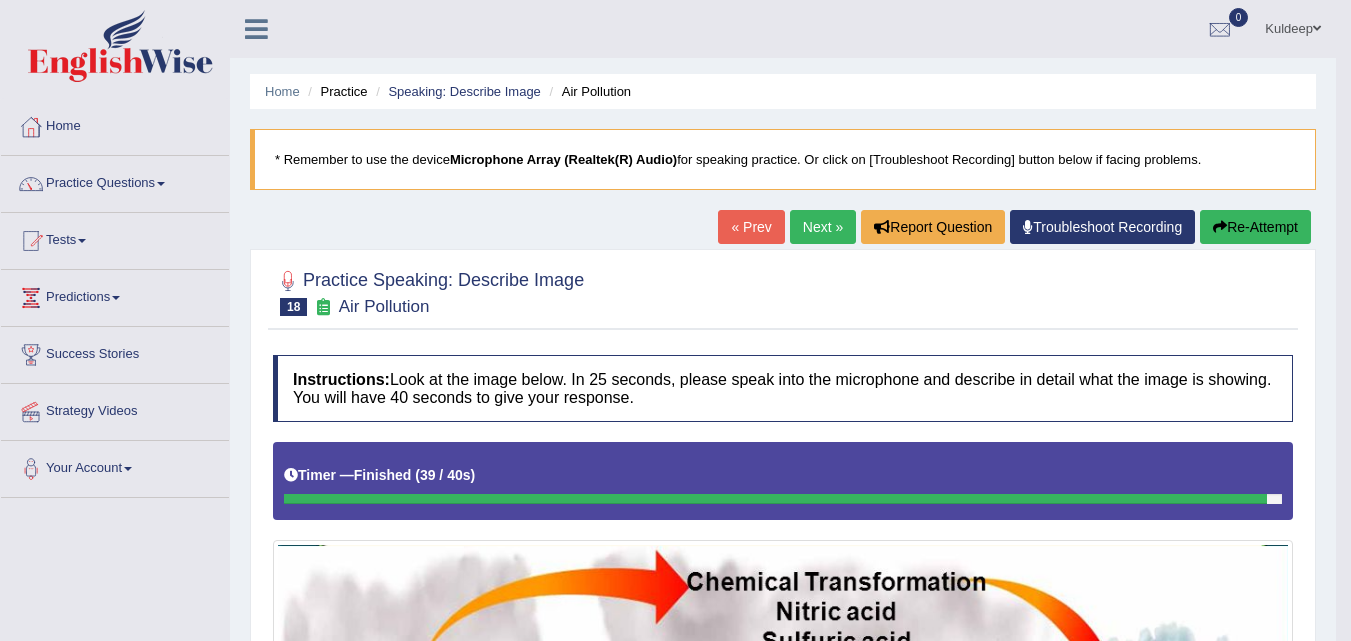 click on "Re-Attempt" at bounding box center [1255, 227] 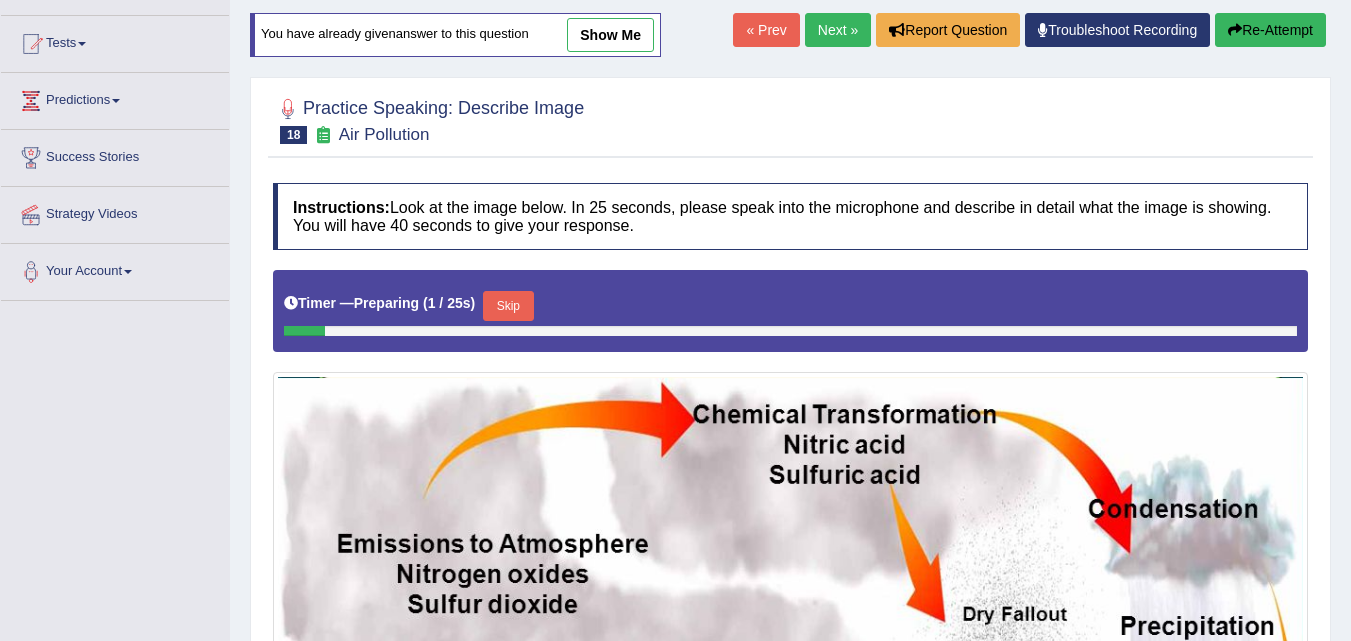 scroll, scrollTop: 218, scrollLeft: 0, axis: vertical 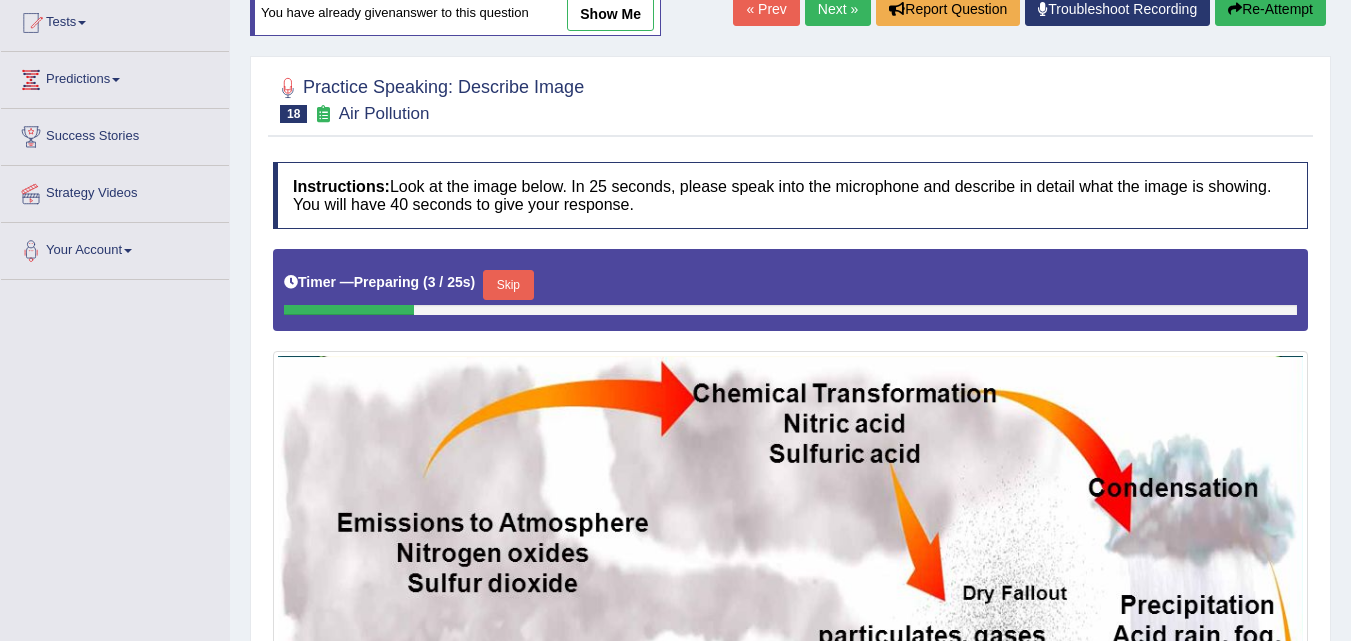 click on "Skip" at bounding box center [508, 285] 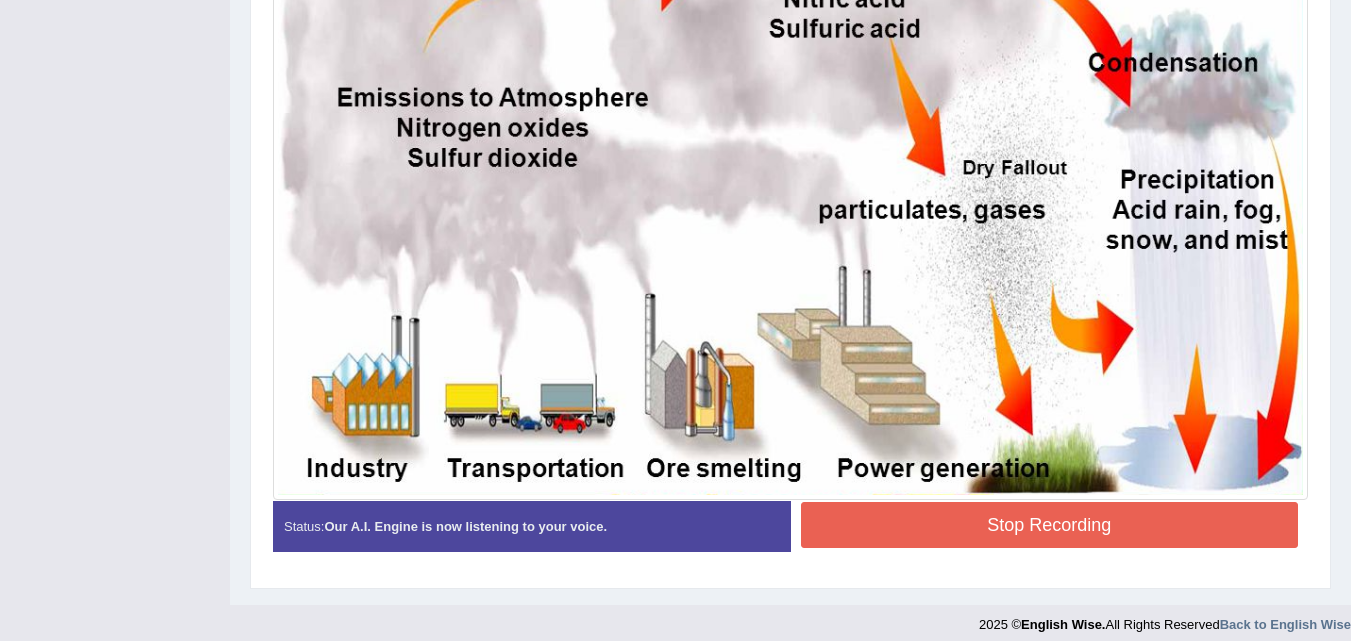 scroll, scrollTop: 625, scrollLeft: 0, axis: vertical 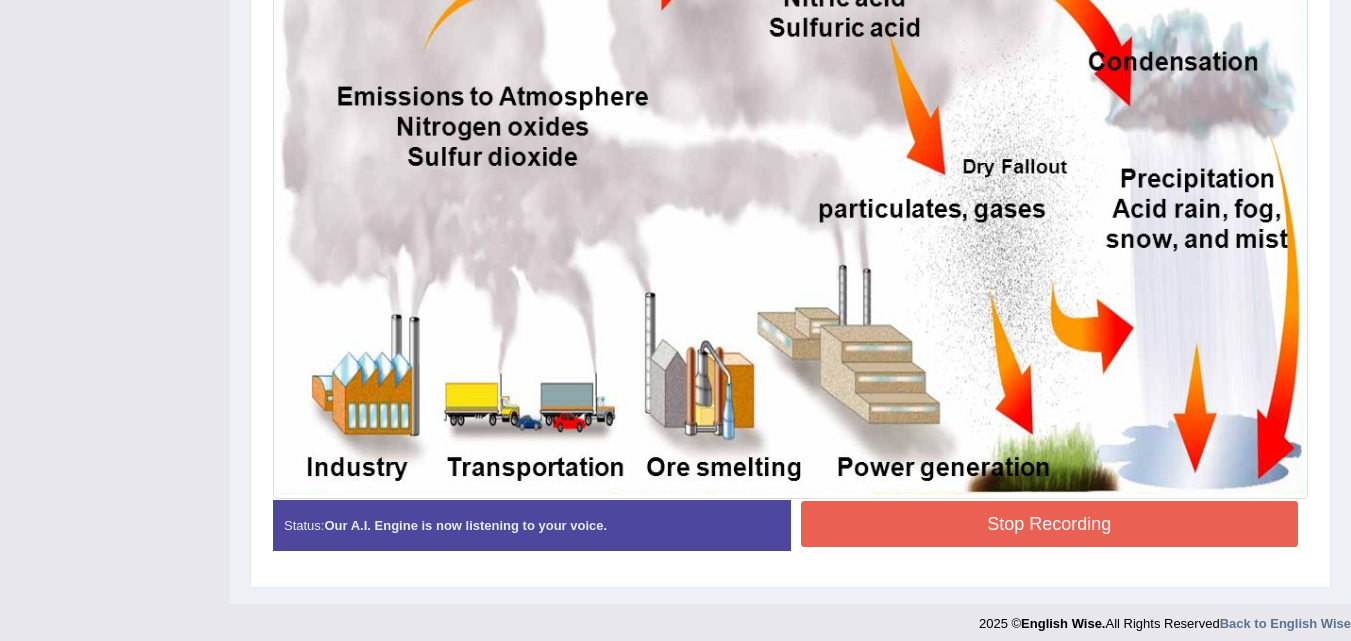 click on "Stop Recording" at bounding box center [1050, 524] 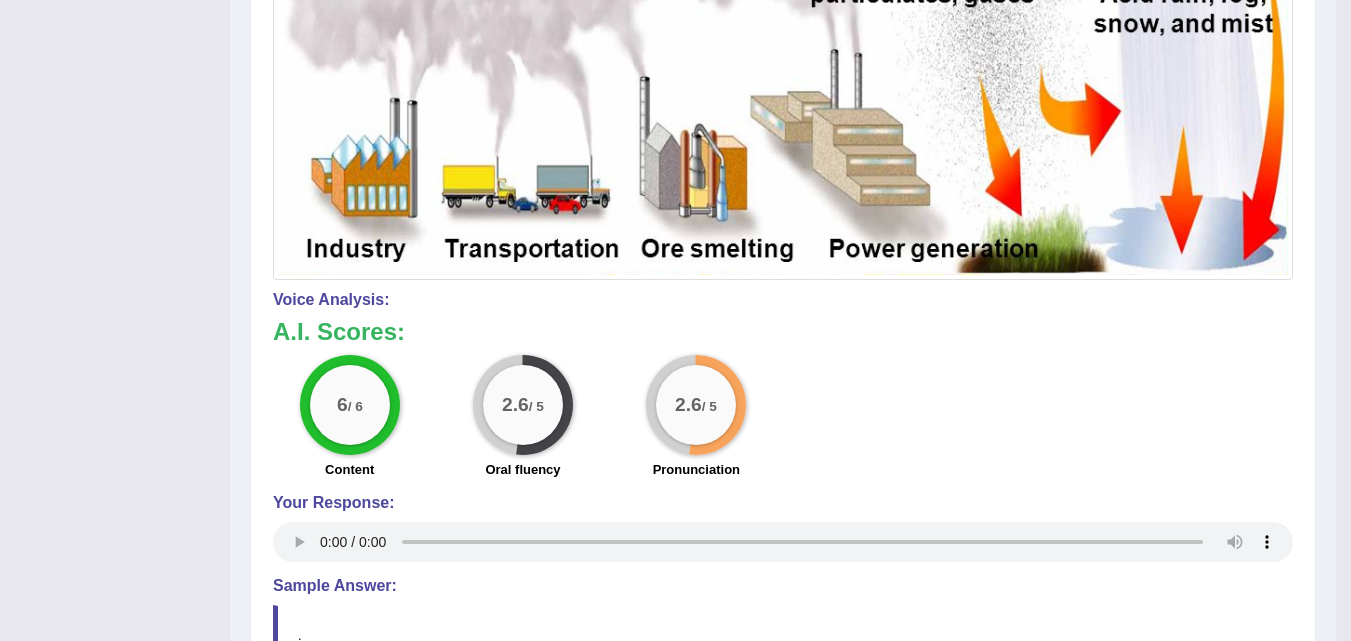 scroll, scrollTop: 837, scrollLeft: 0, axis: vertical 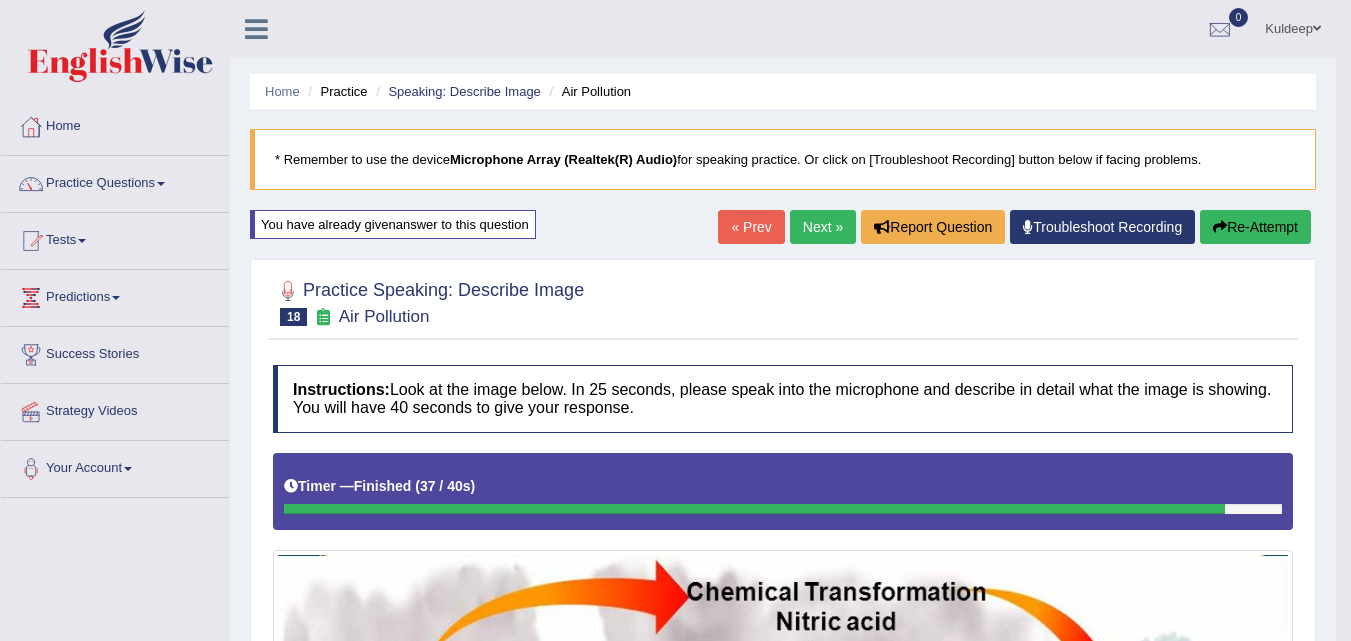 click on "Next »" at bounding box center [823, 227] 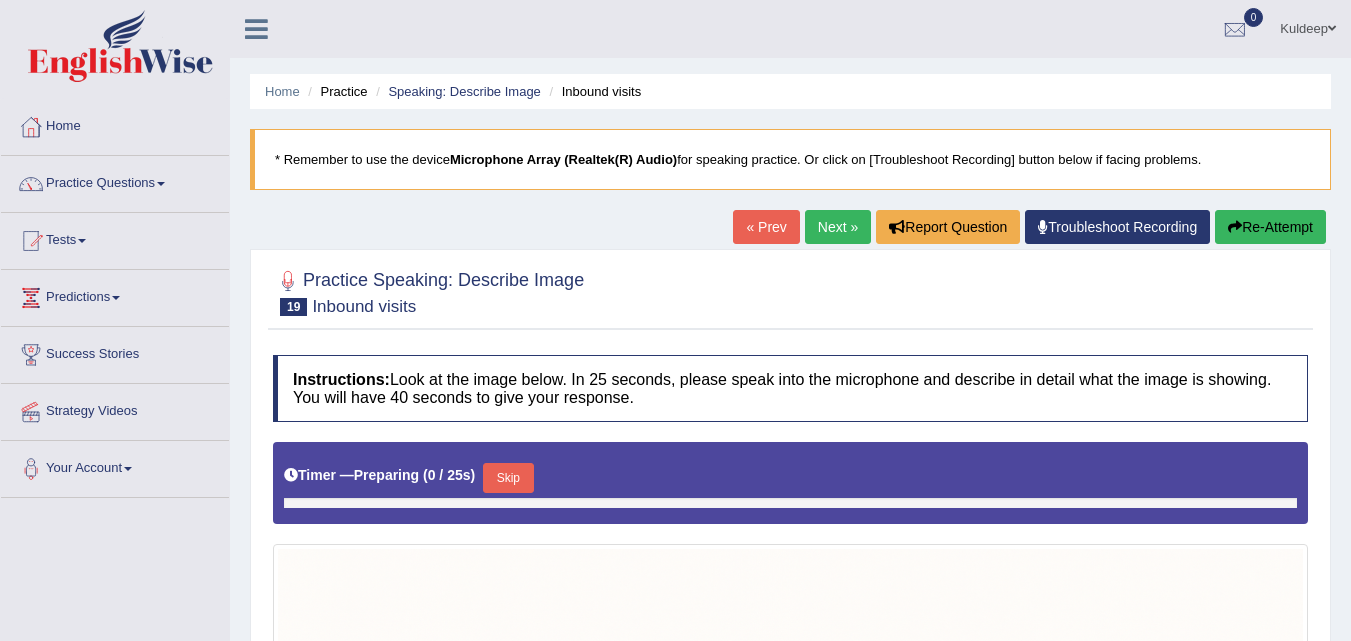 scroll, scrollTop: 0, scrollLeft: 0, axis: both 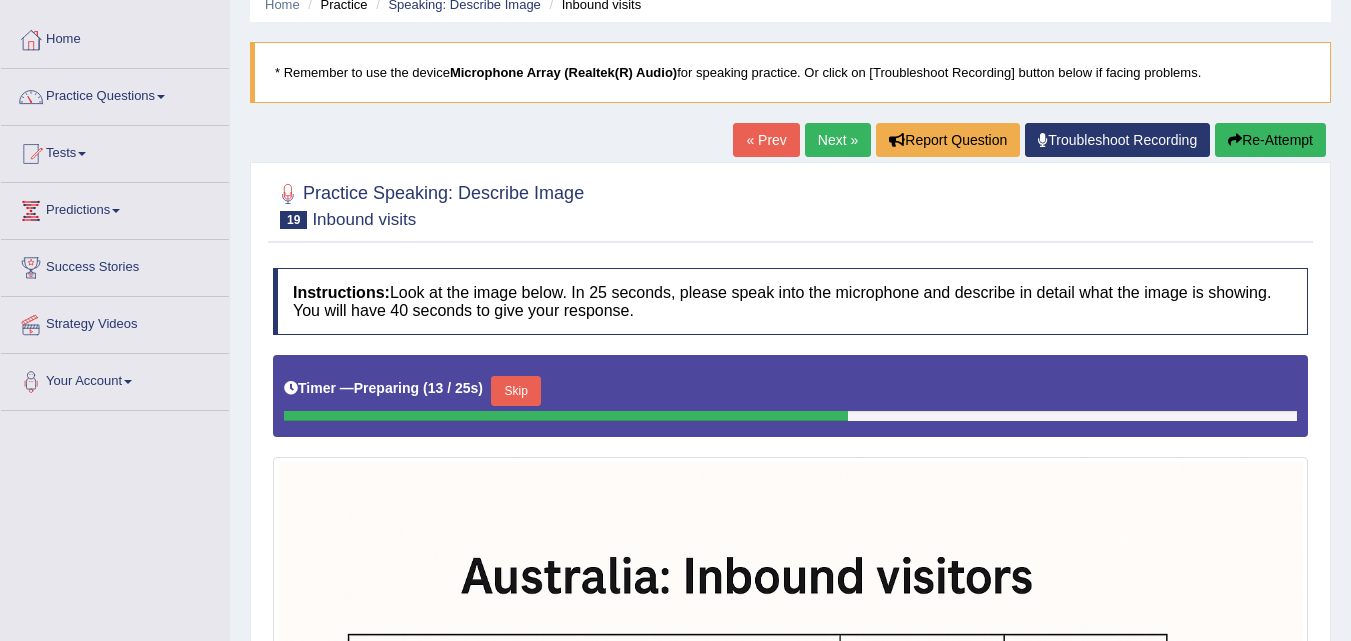 click on "Skip" at bounding box center [516, 391] 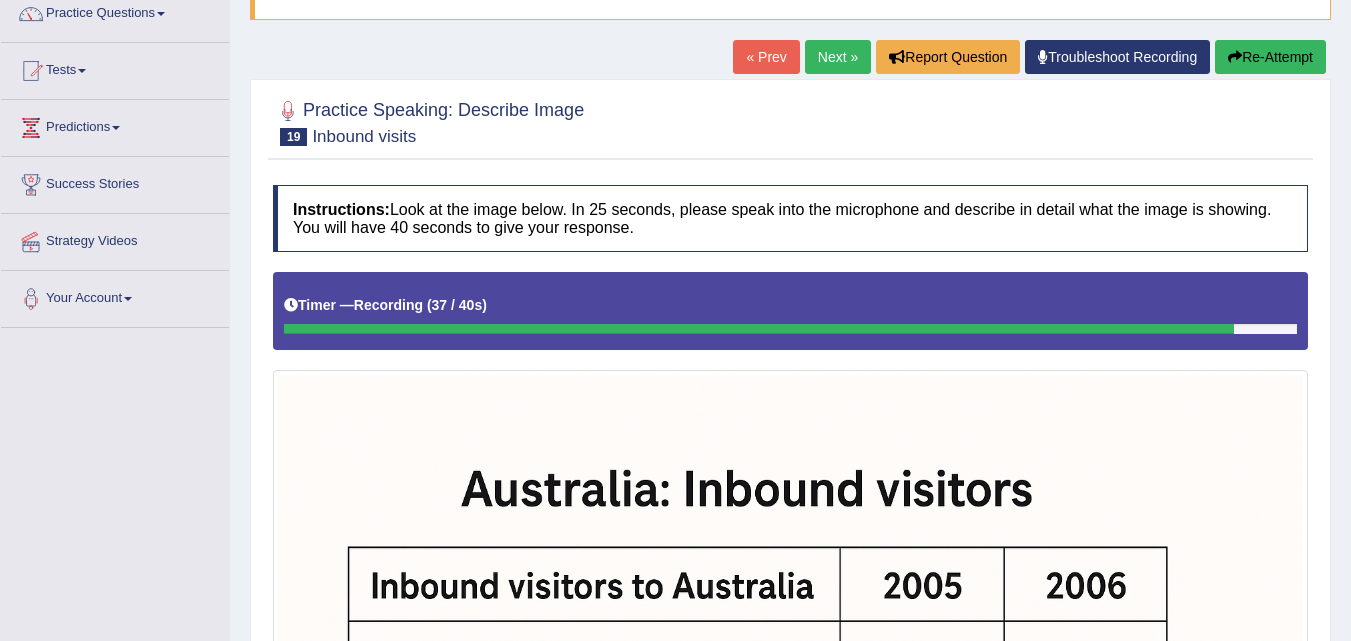 scroll, scrollTop: 0, scrollLeft: 0, axis: both 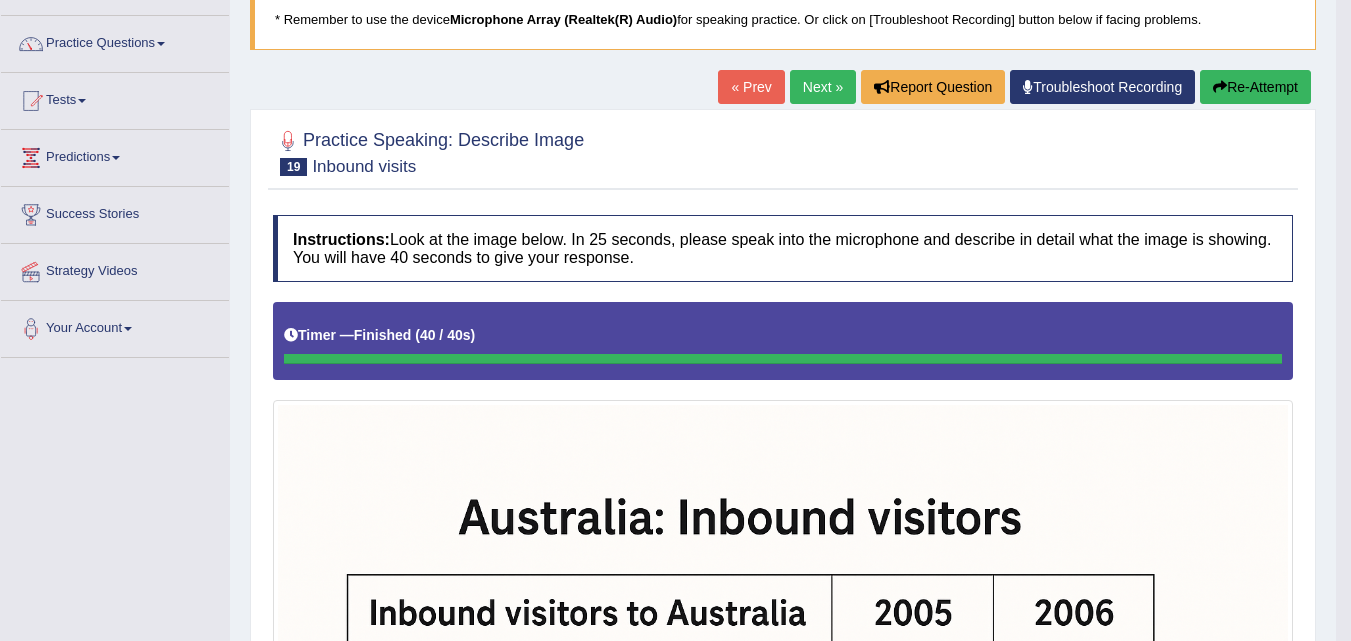 click on "Re-Attempt" at bounding box center [1255, 87] 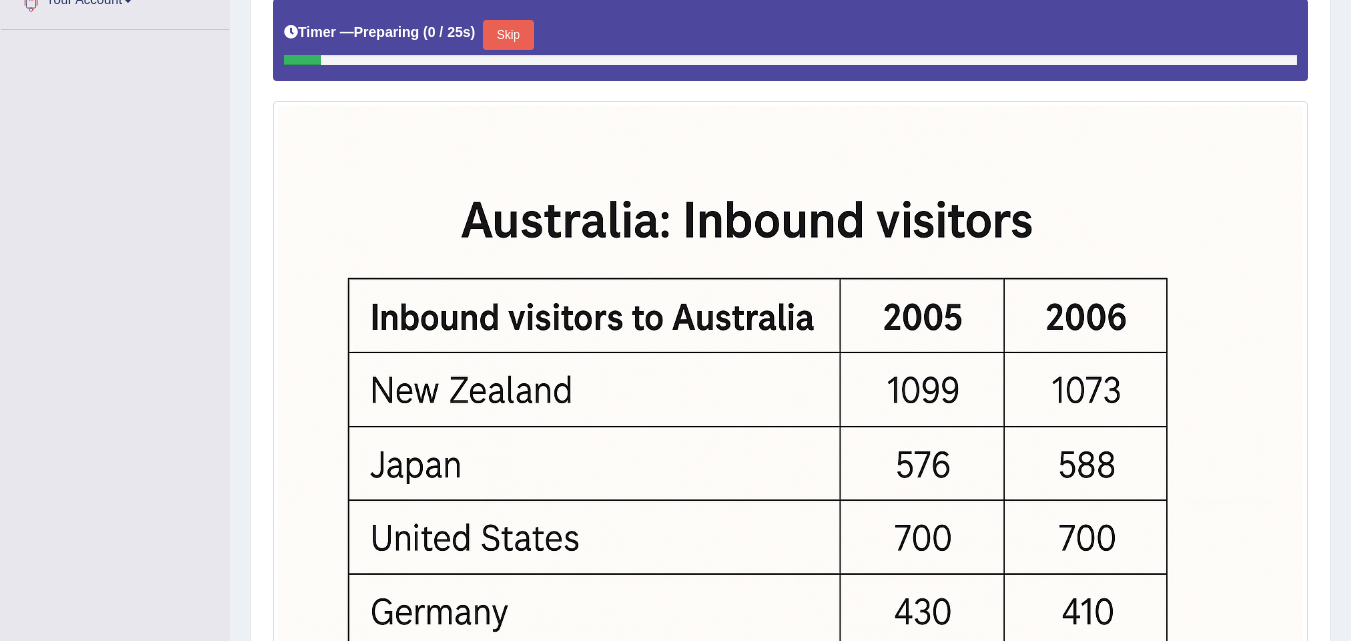 scroll, scrollTop: 468, scrollLeft: 0, axis: vertical 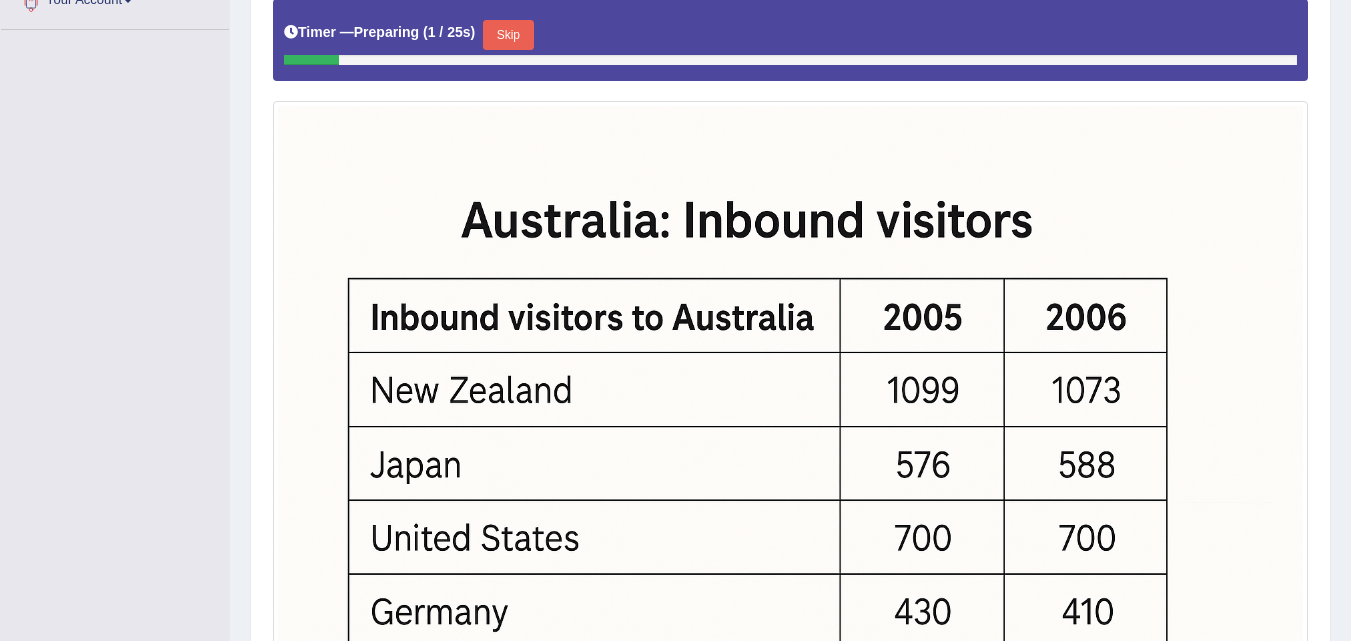 click on "Skip" at bounding box center [508, 35] 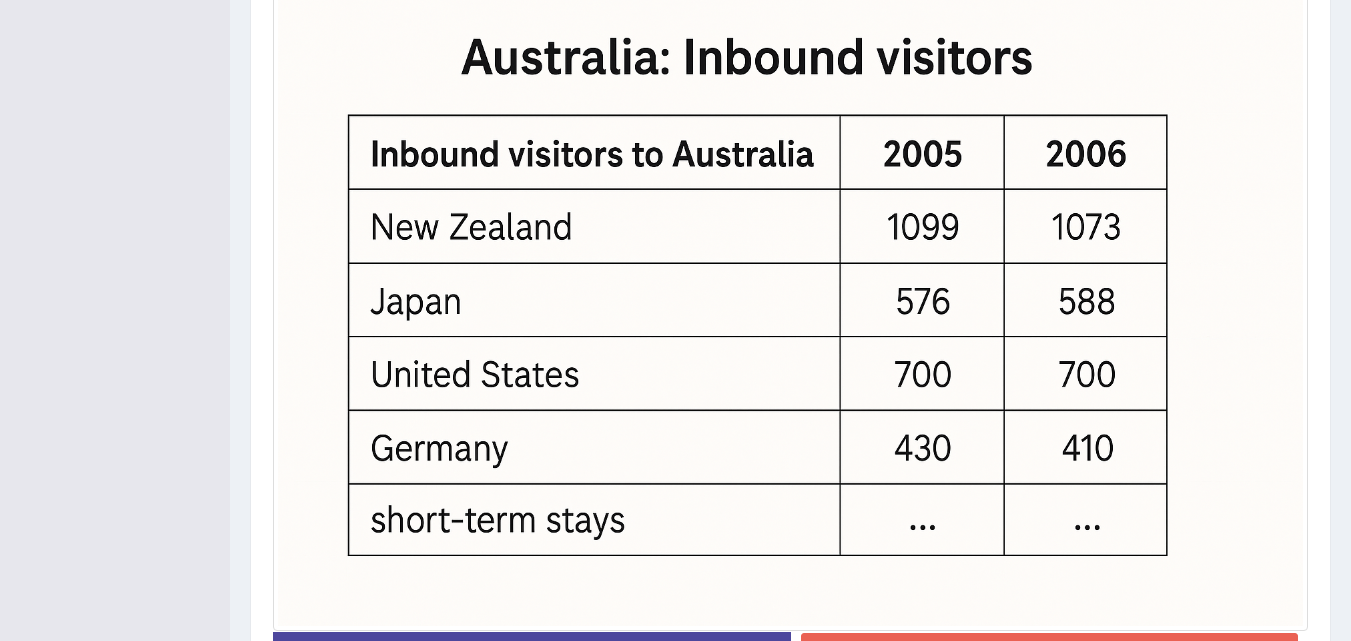 scroll, scrollTop: 615, scrollLeft: 0, axis: vertical 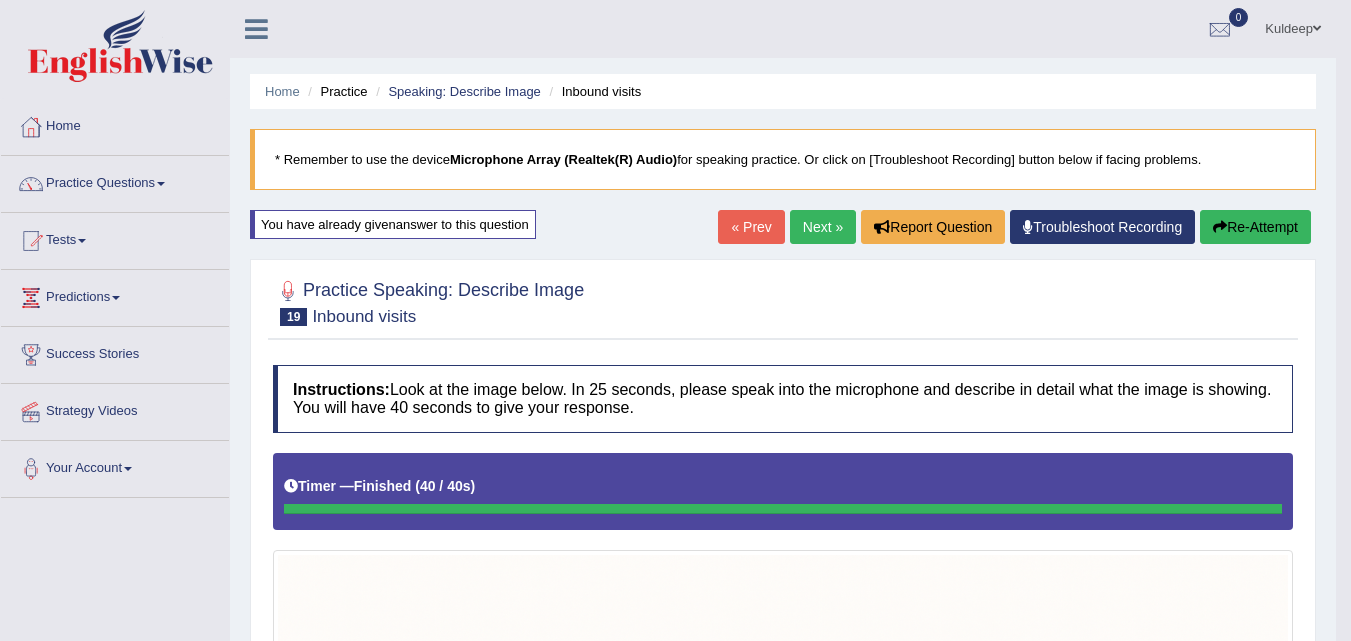 click on "Next »" at bounding box center (823, 227) 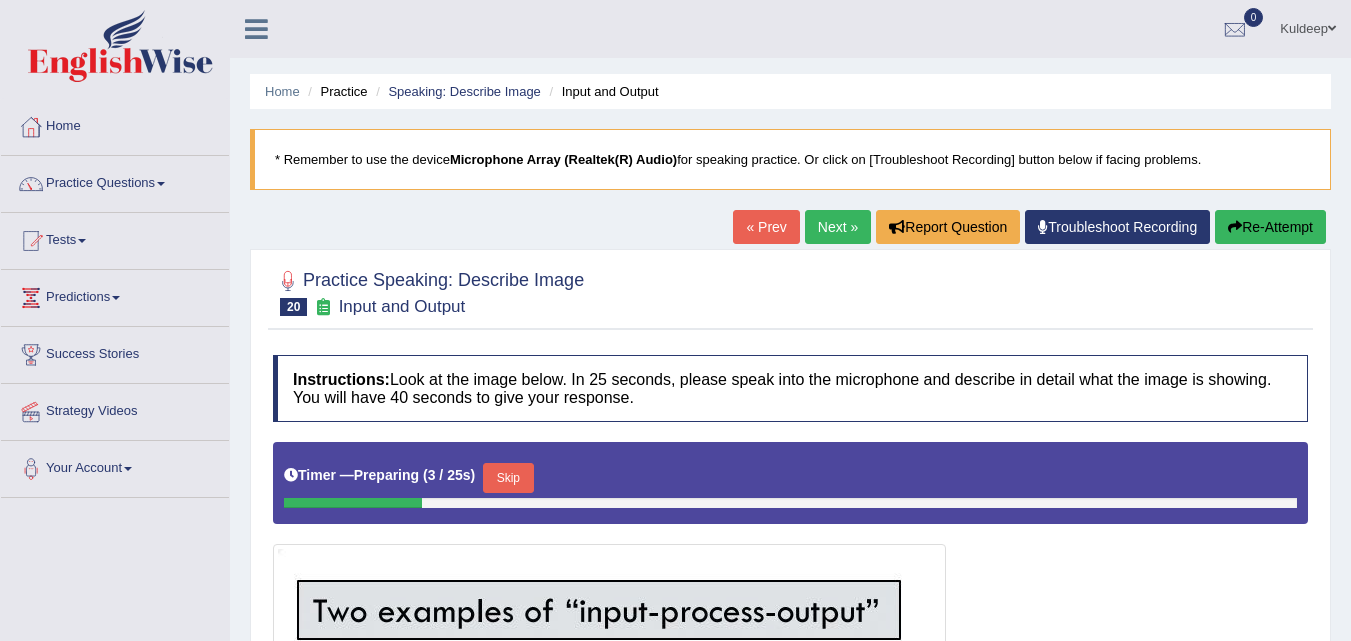 scroll, scrollTop: 443, scrollLeft: 0, axis: vertical 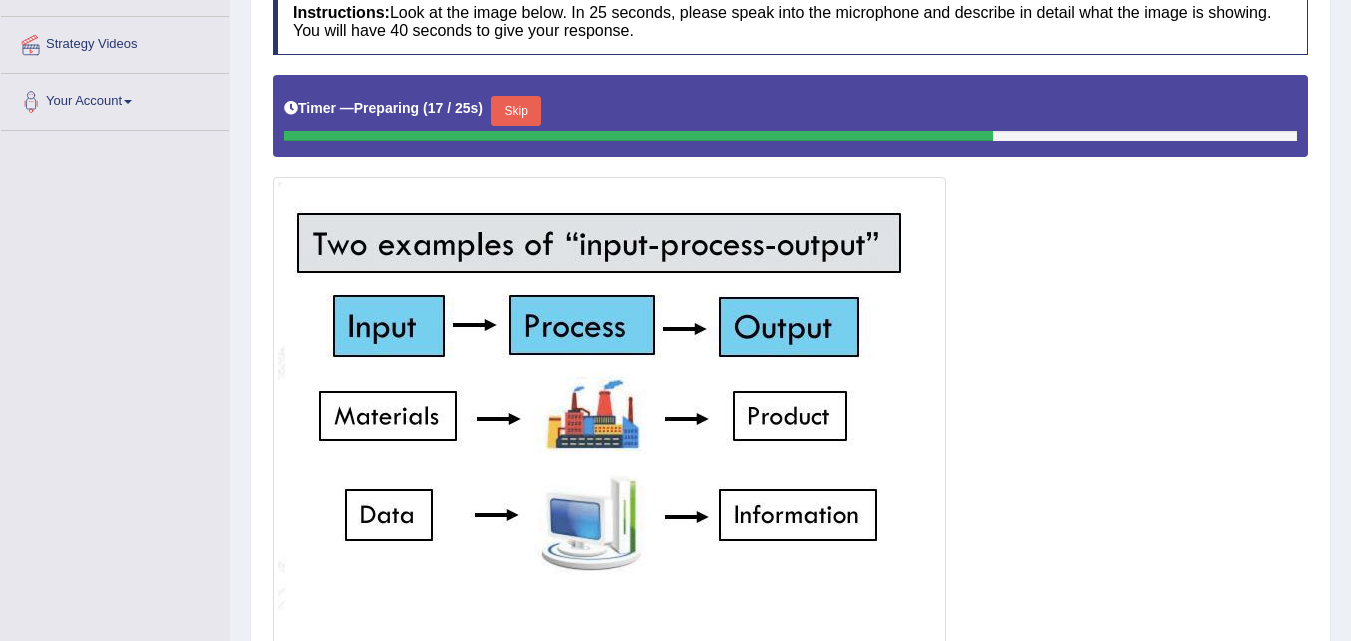 click on "Skip" at bounding box center (516, 111) 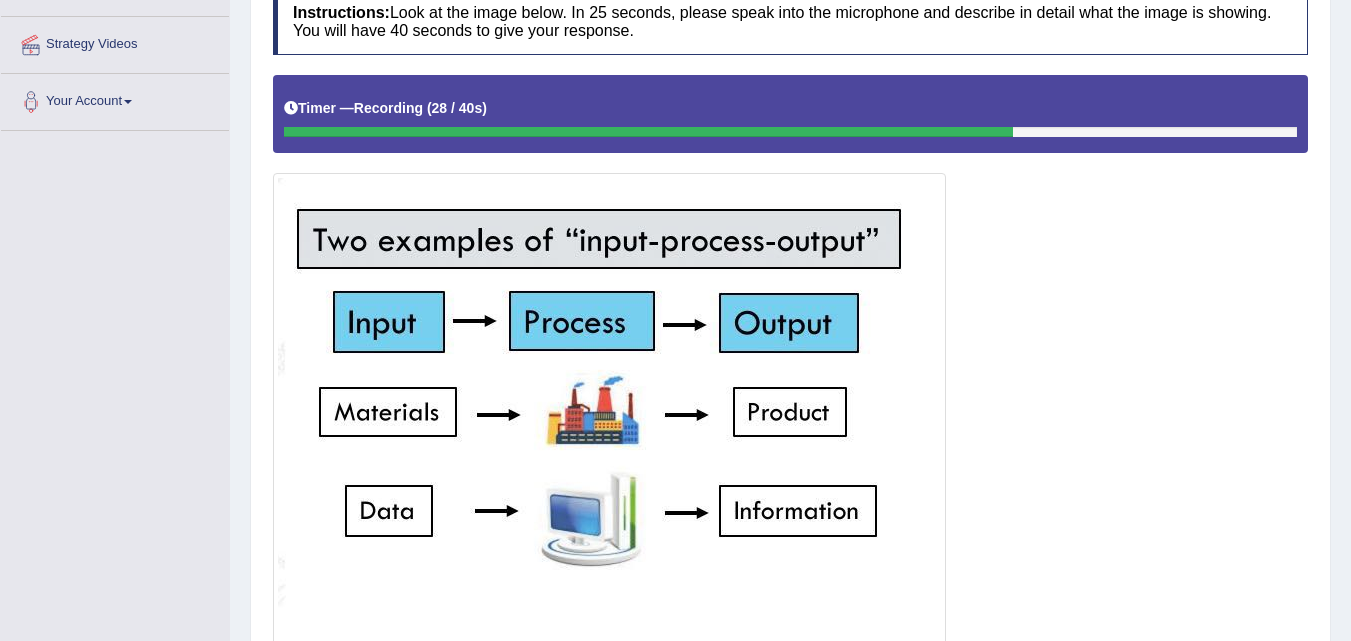 scroll, scrollTop: 527, scrollLeft: 0, axis: vertical 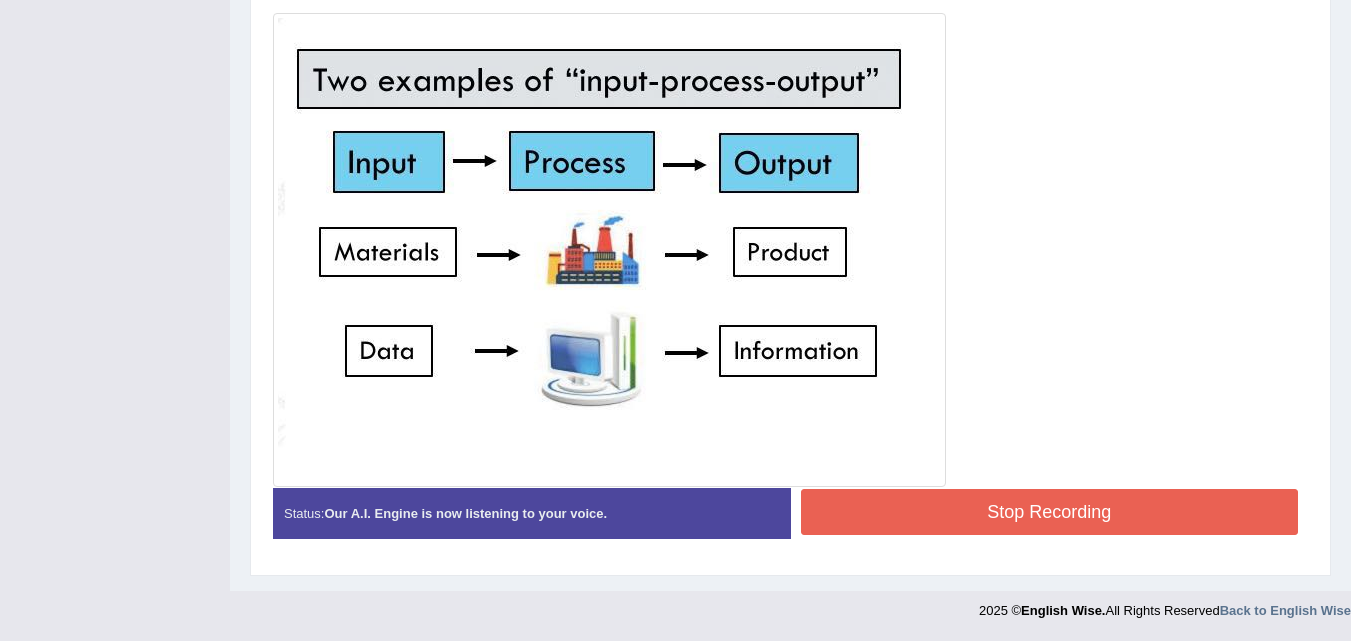 click on "Stop Recording" at bounding box center [1050, 512] 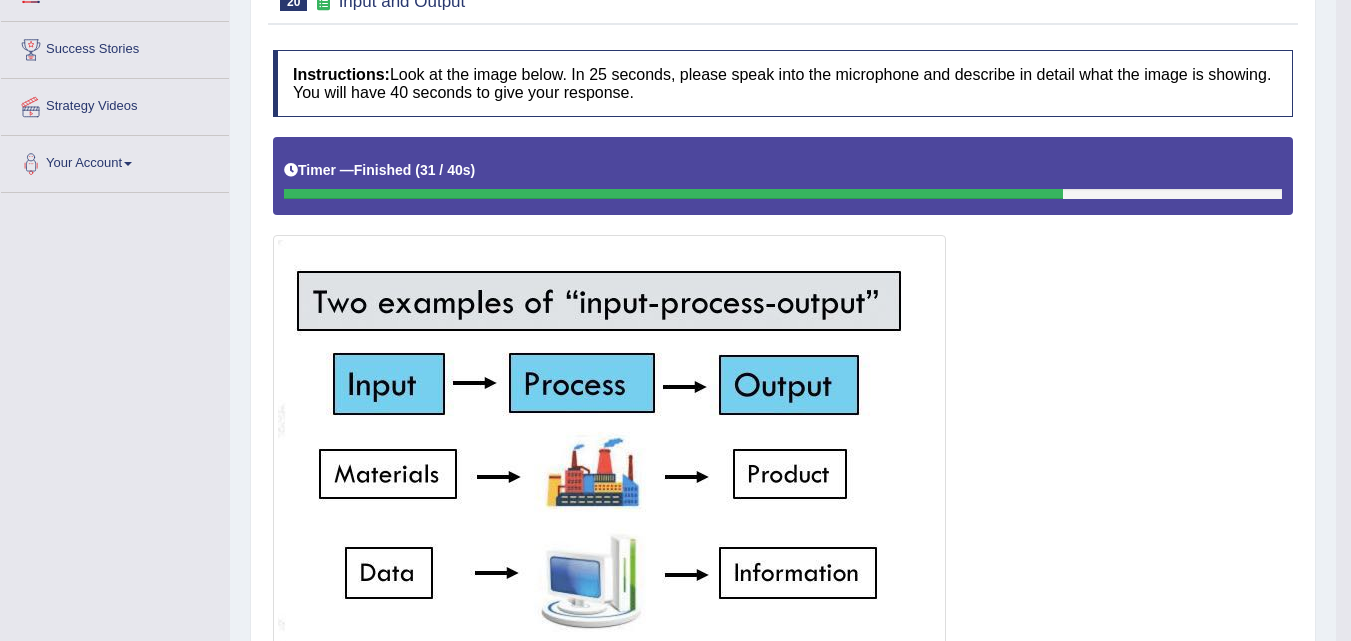 scroll, scrollTop: 0, scrollLeft: 0, axis: both 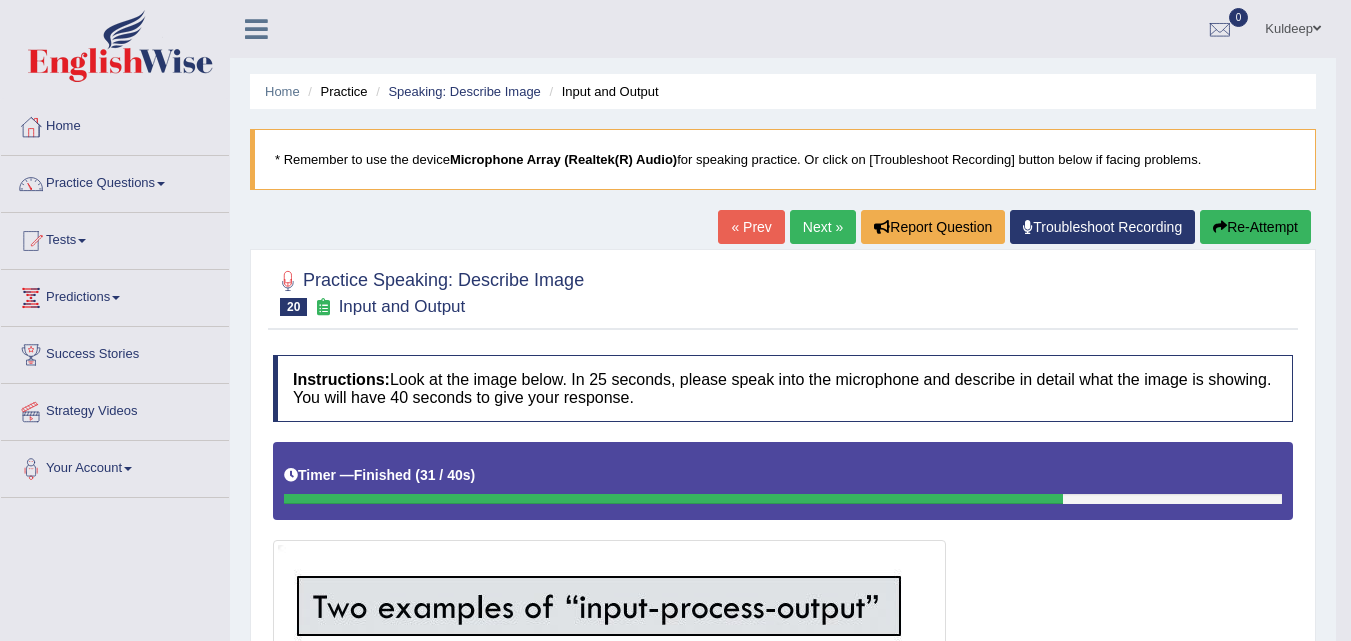 click on "Next »" at bounding box center [823, 227] 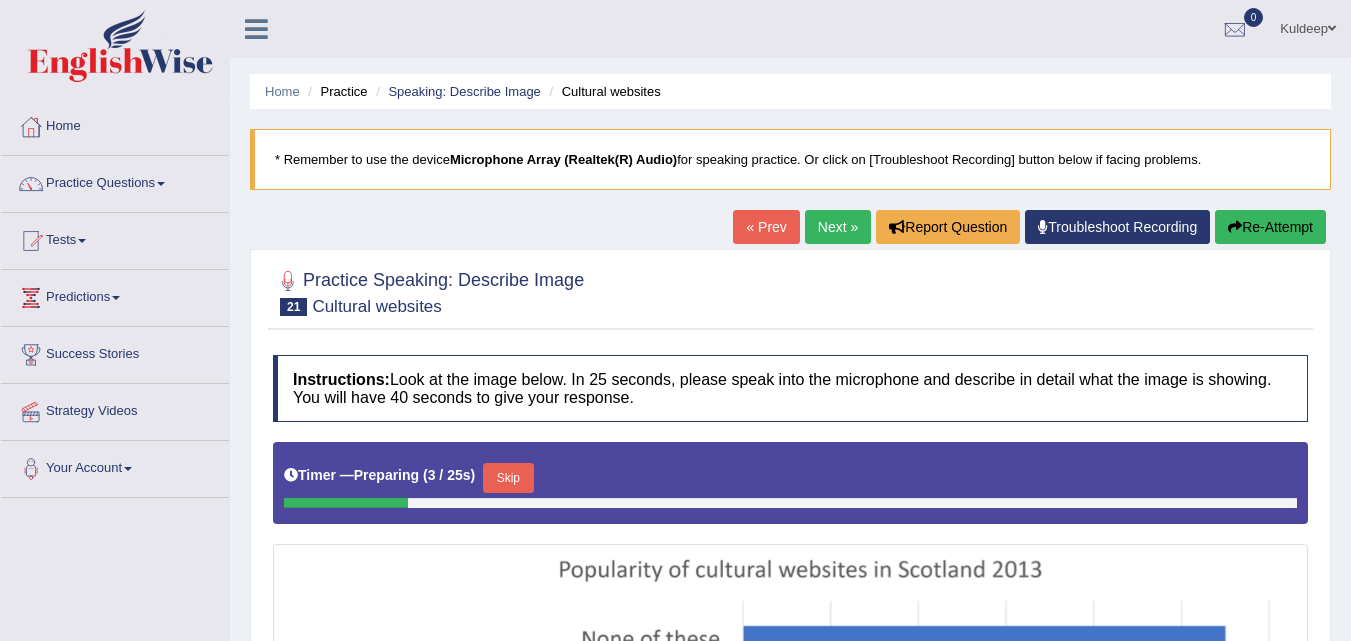 scroll, scrollTop: 626, scrollLeft: 0, axis: vertical 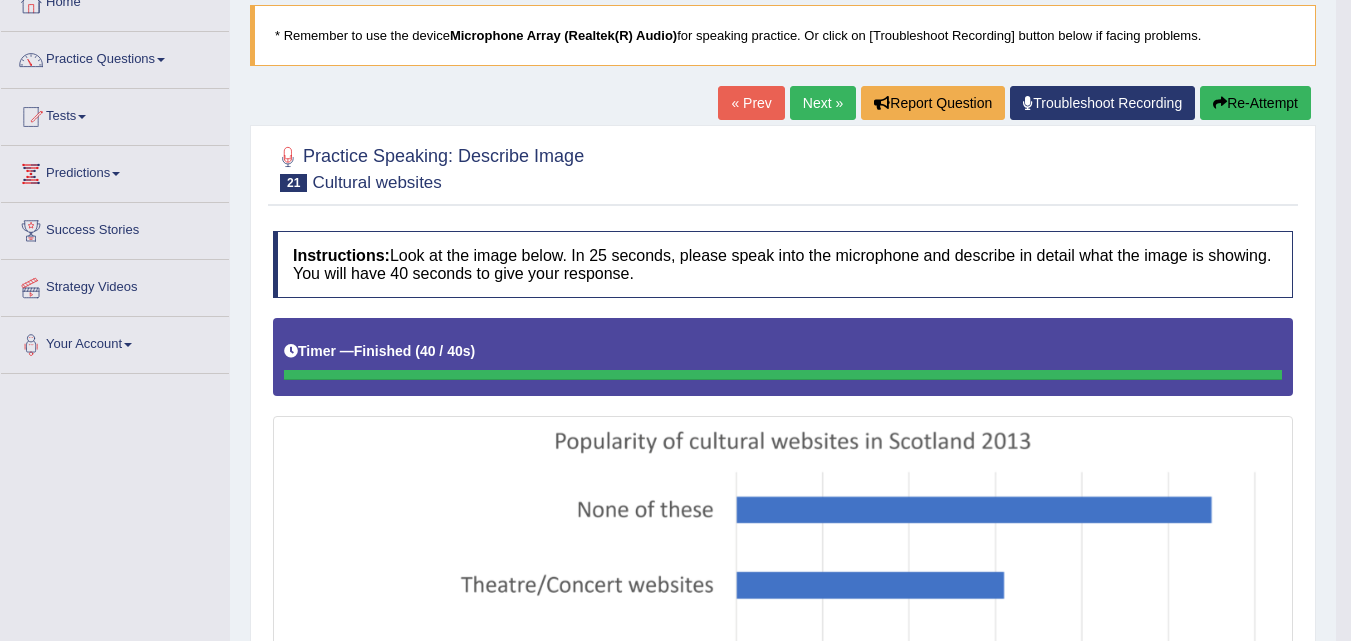 click on "Re-Attempt" at bounding box center [1255, 103] 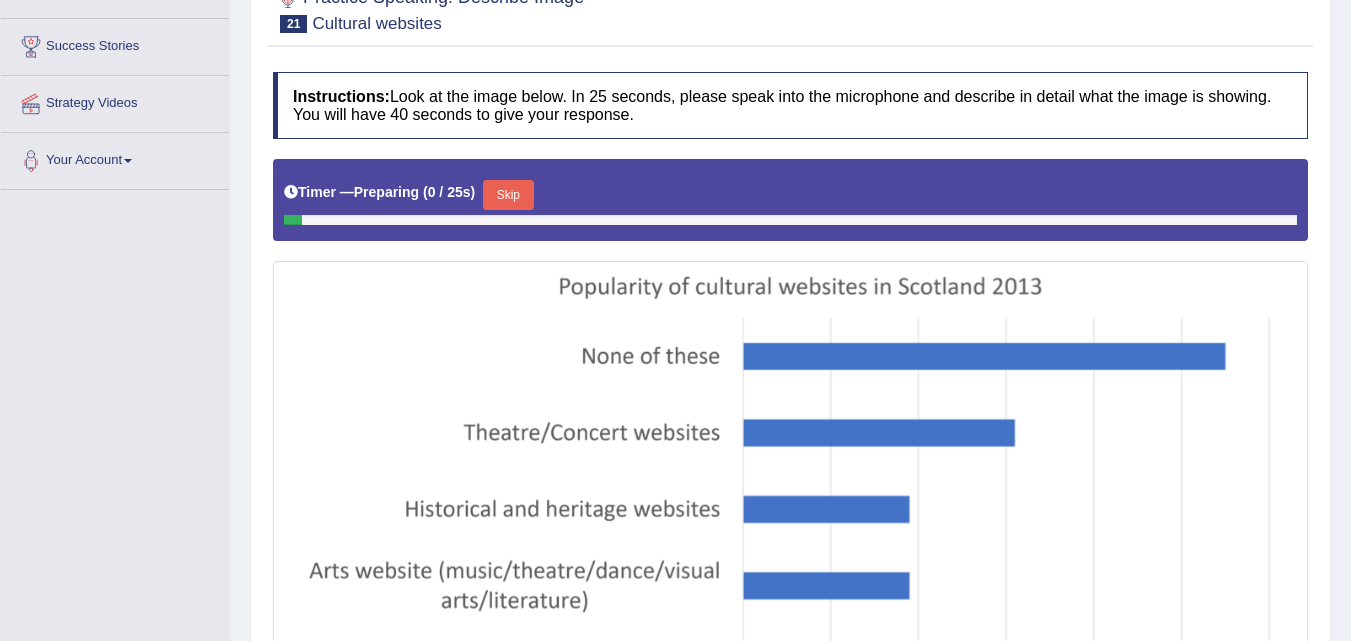 scroll, scrollTop: 308, scrollLeft: 0, axis: vertical 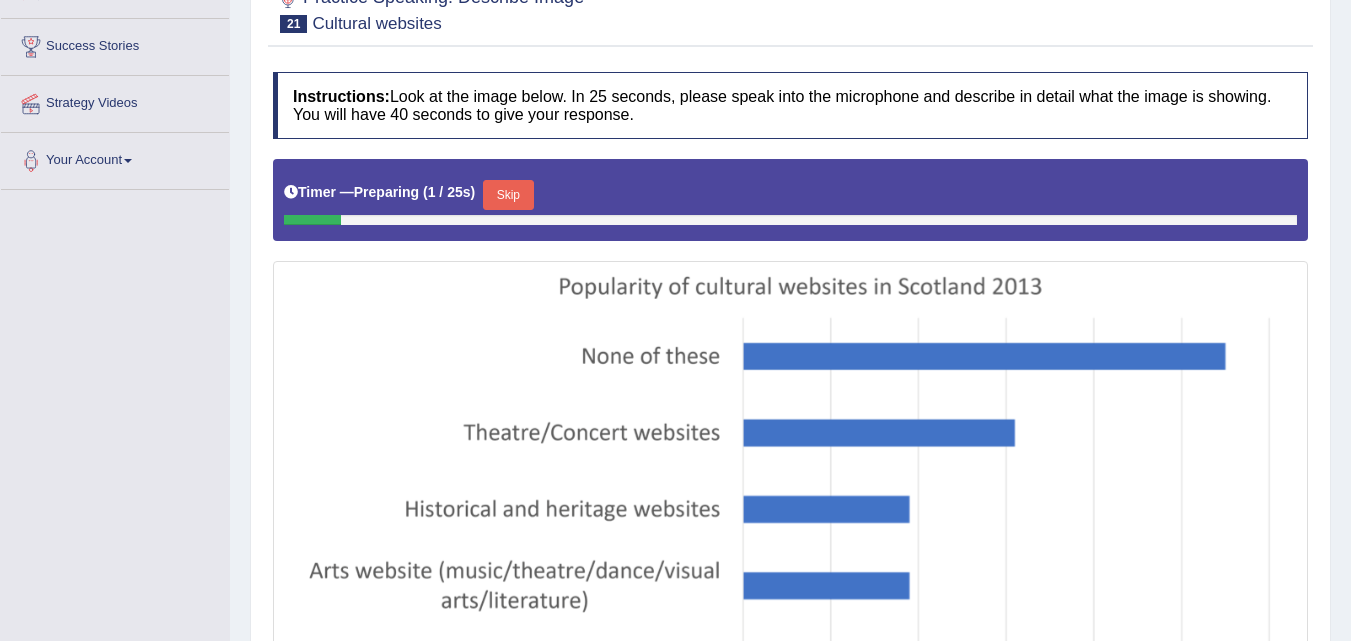 click on "Skip" at bounding box center [508, 195] 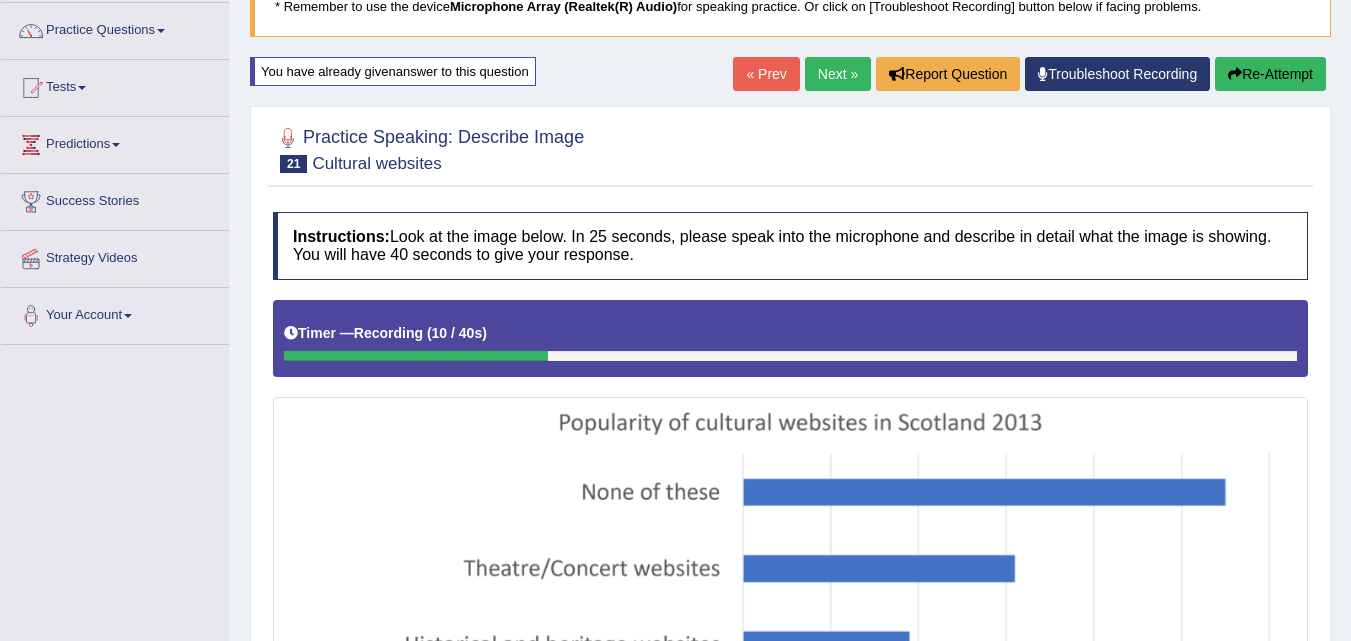 scroll, scrollTop: 152, scrollLeft: 0, axis: vertical 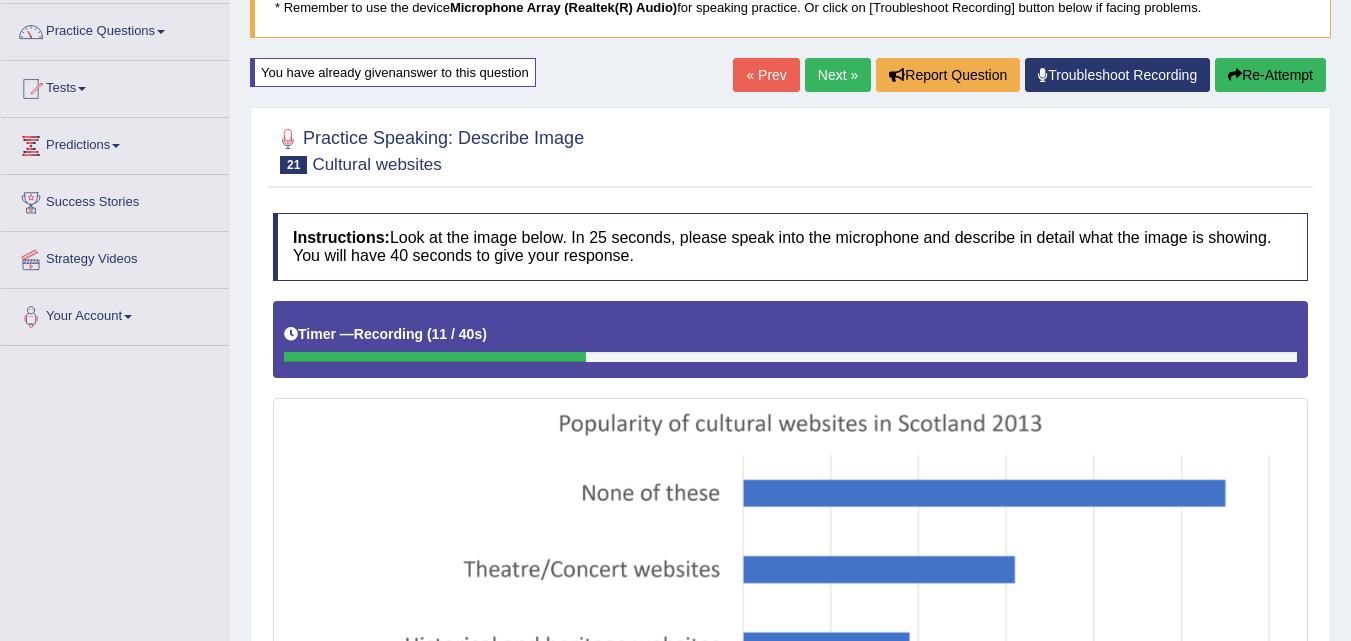 click on "Re-Attempt" at bounding box center (1270, 75) 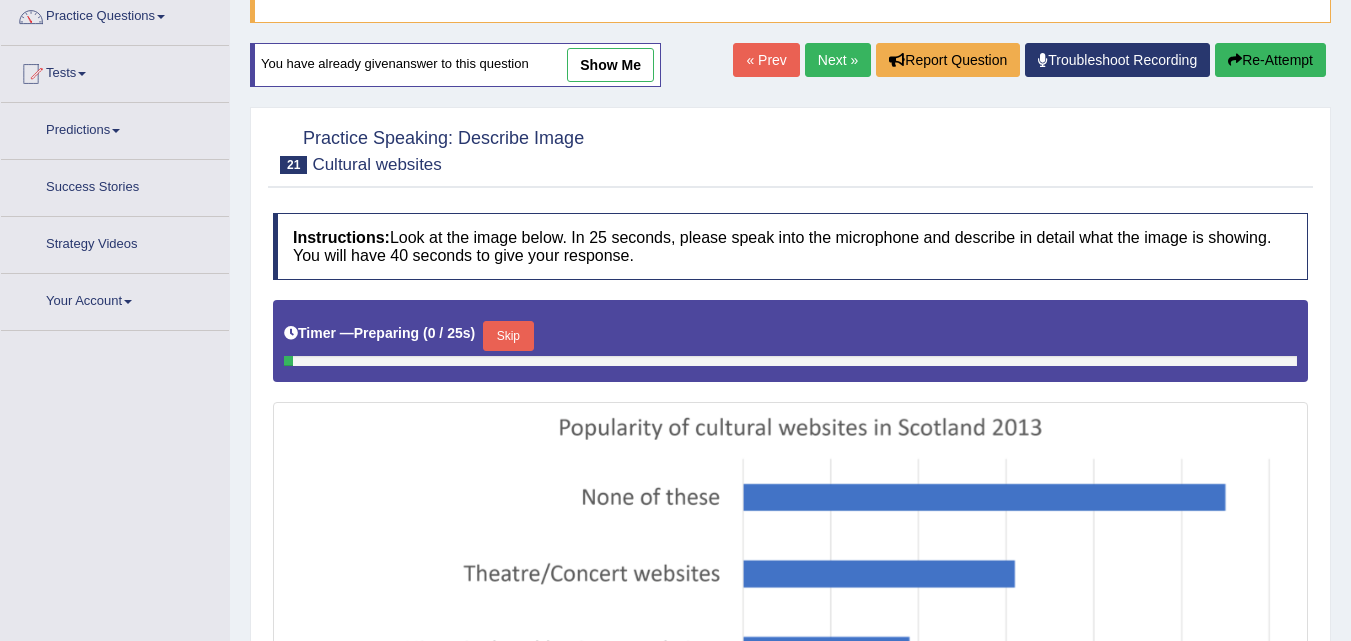 scroll, scrollTop: 167, scrollLeft: 0, axis: vertical 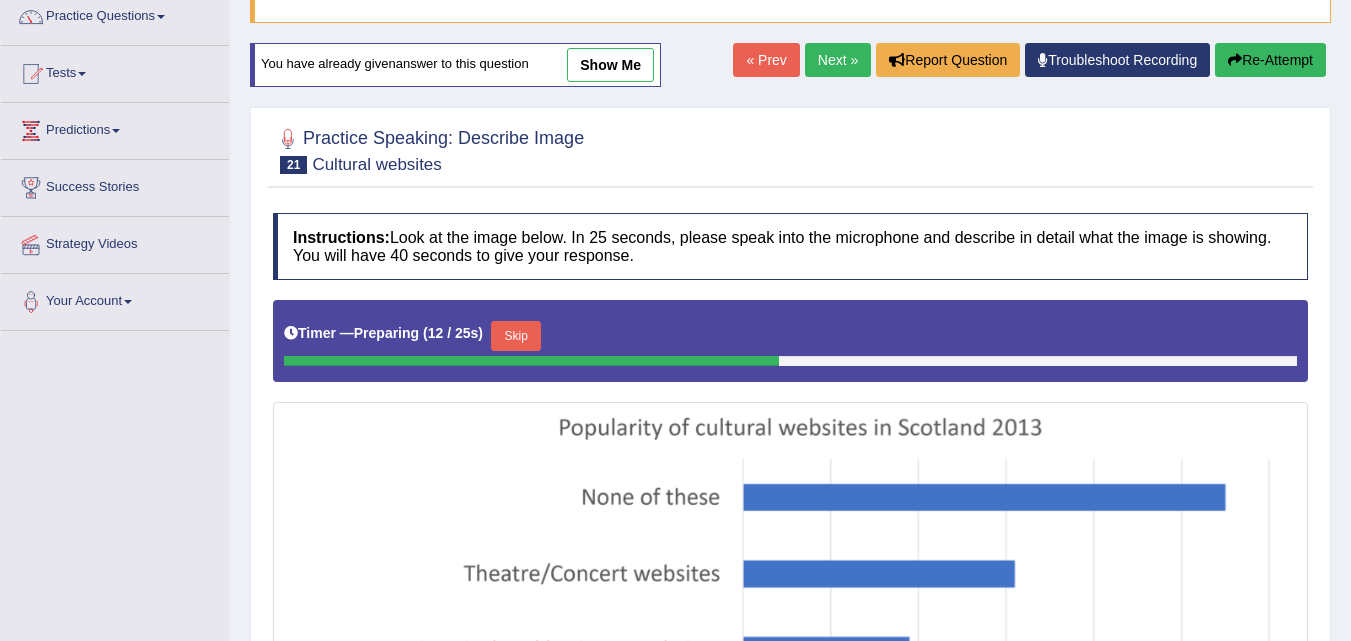 click on "Skip" at bounding box center (516, 336) 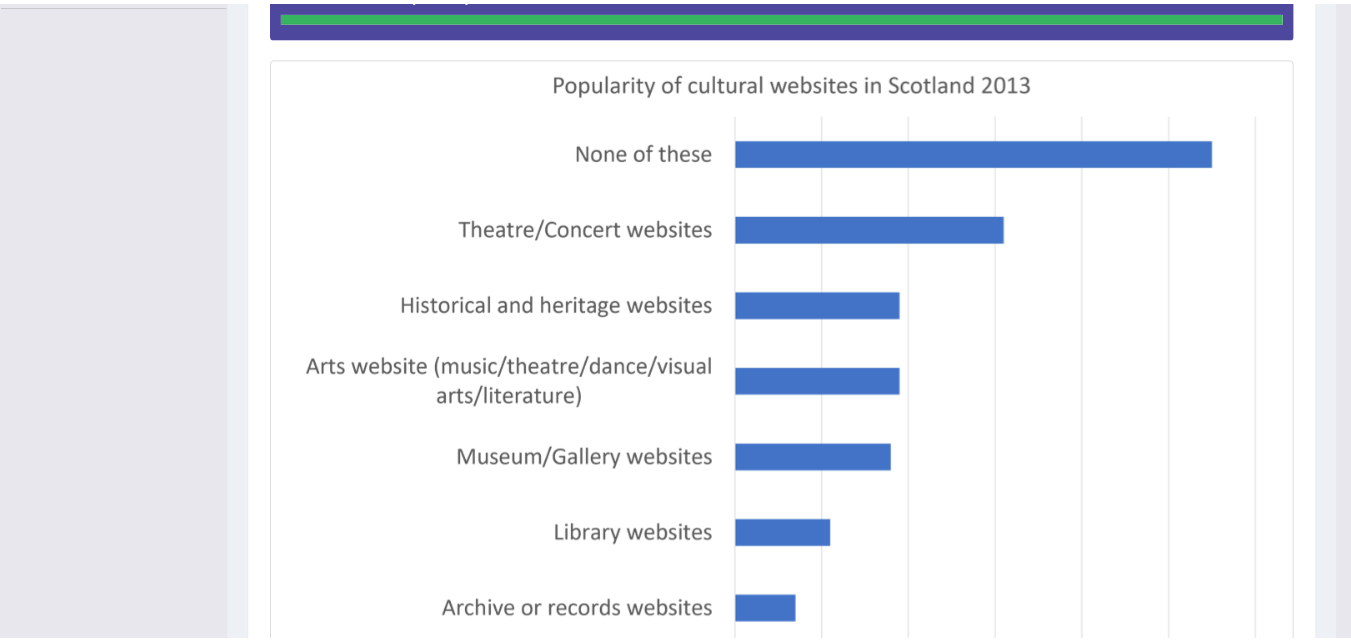 scroll, scrollTop: 492, scrollLeft: 0, axis: vertical 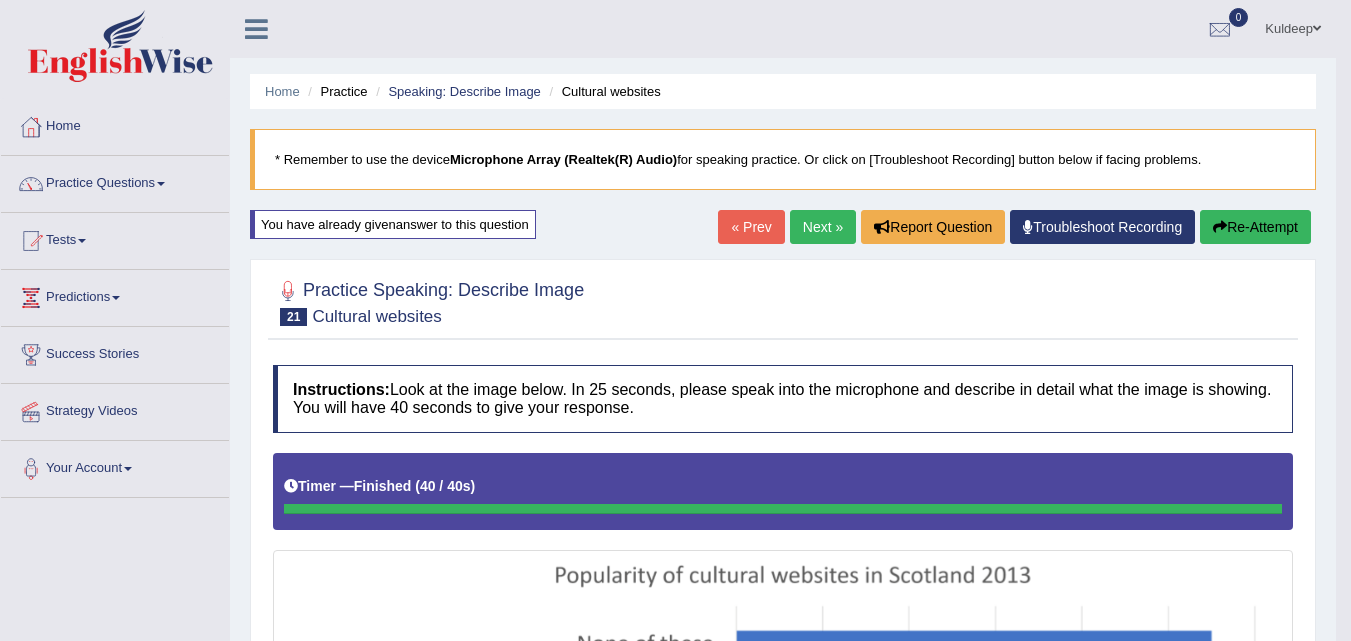 click on "Re-Attempt" at bounding box center [1255, 227] 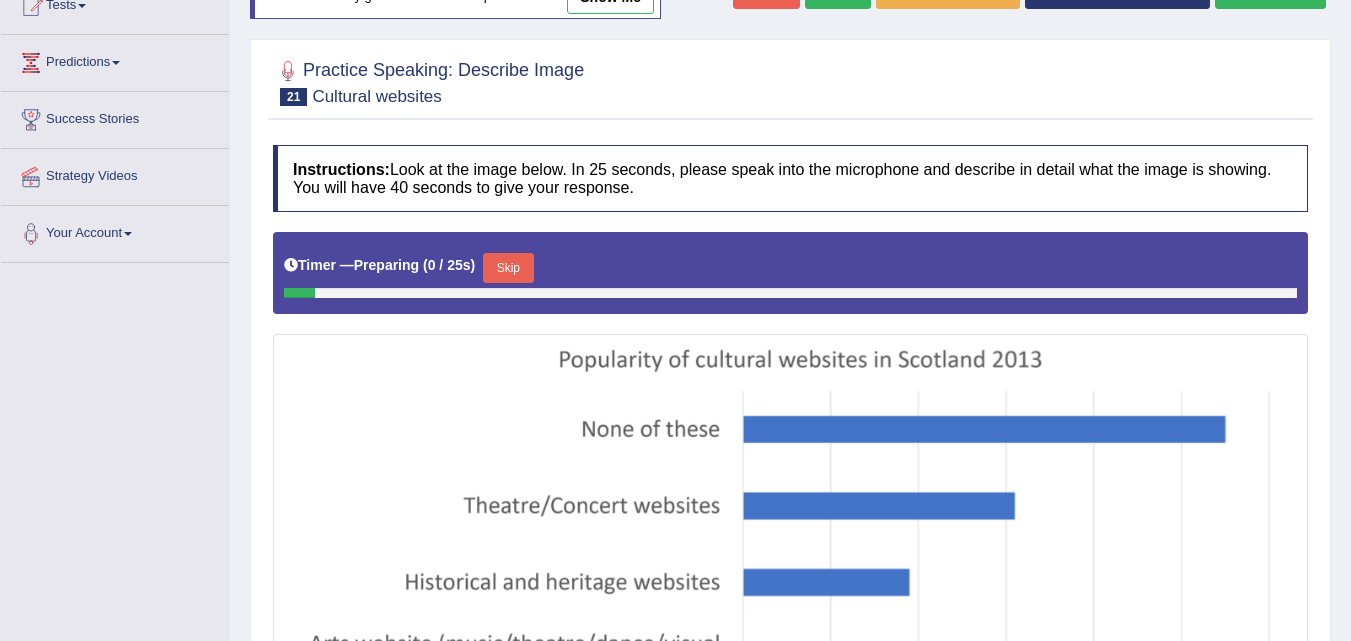 scroll, scrollTop: 235, scrollLeft: 0, axis: vertical 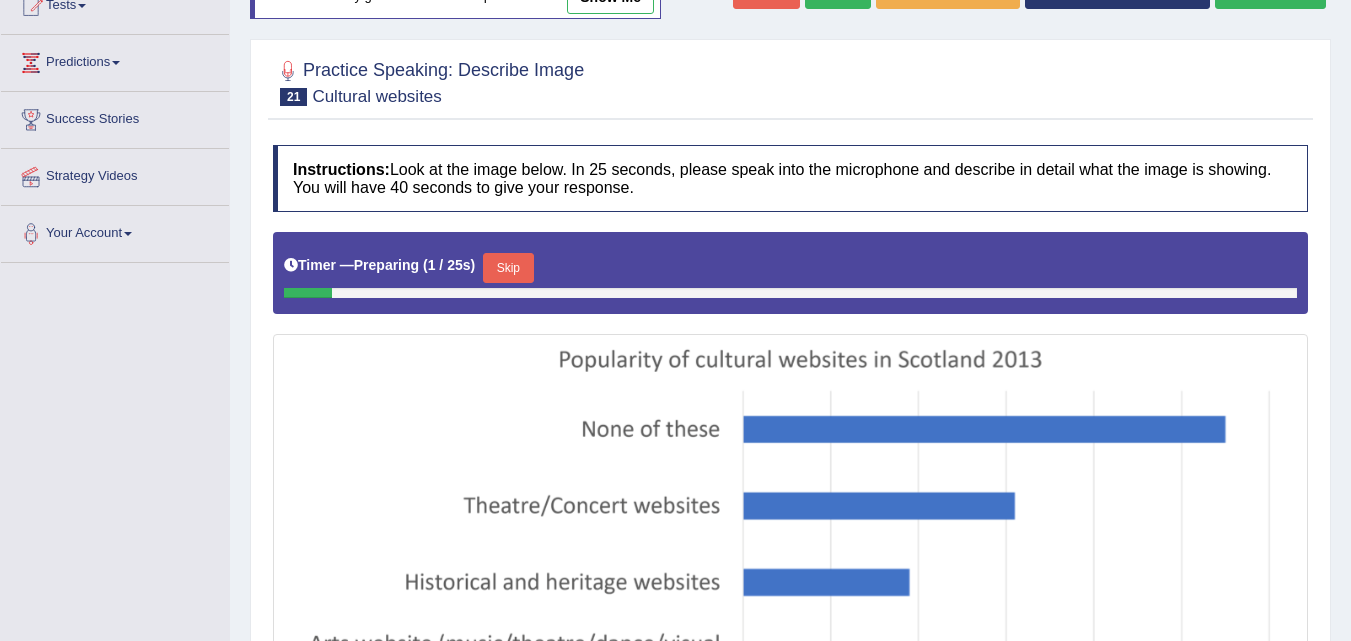 click on "Skip" at bounding box center [508, 268] 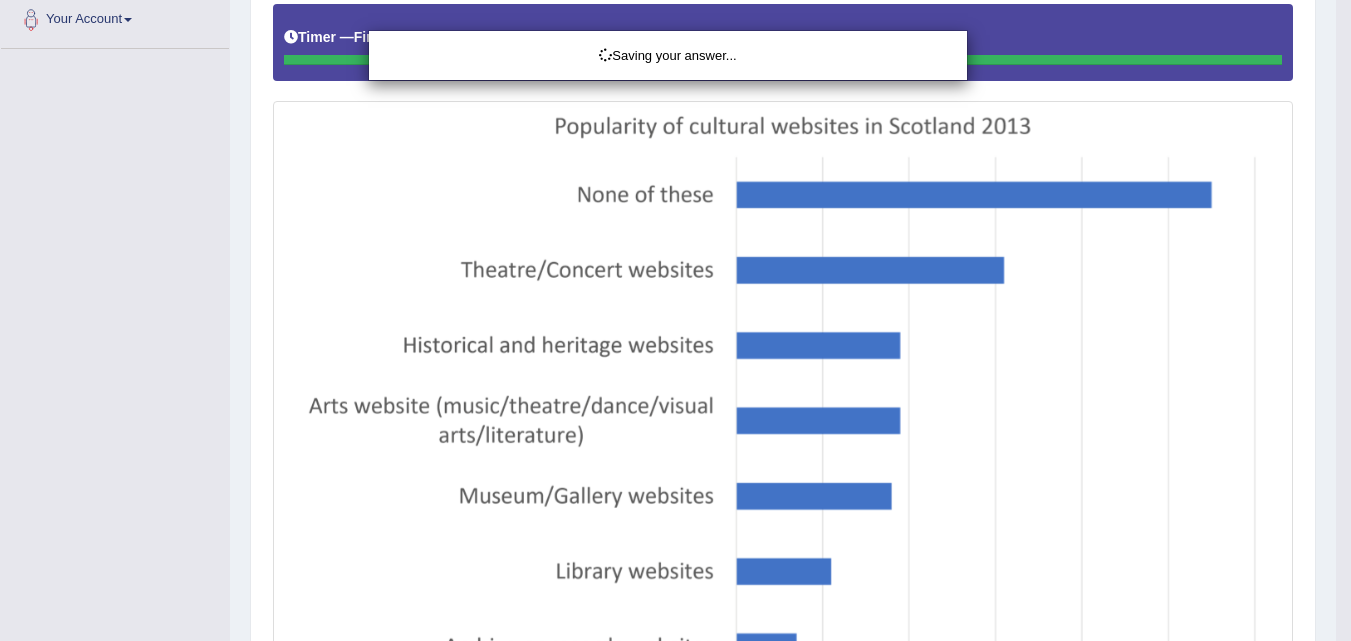 scroll, scrollTop: 659, scrollLeft: 0, axis: vertical 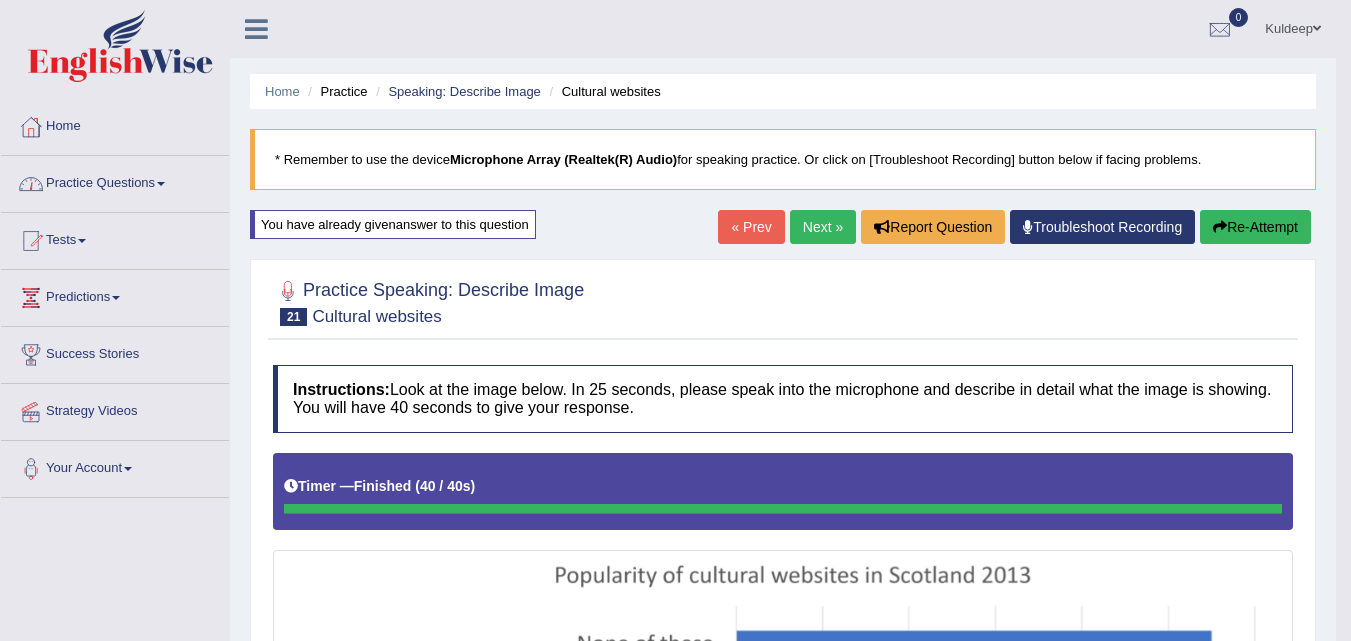 click on "Practice Questions" at bounding box center (115, 181) 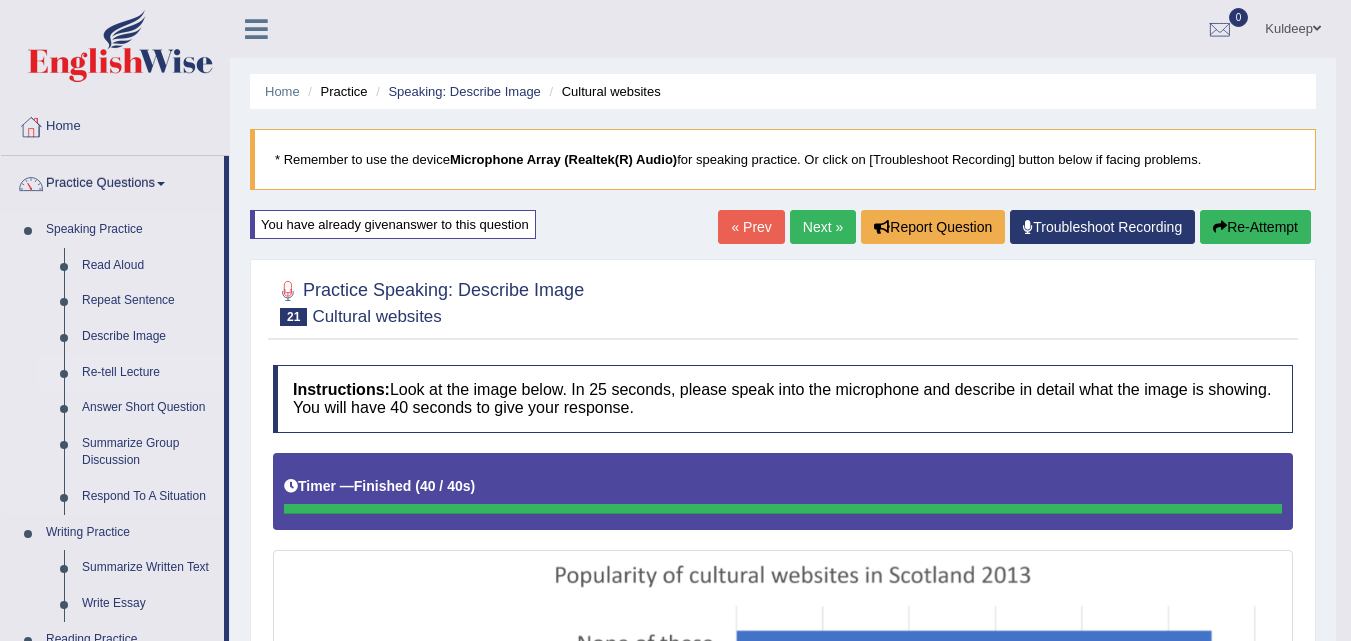 click on "Re-tell Lecture" at bounding box center (148, 373) 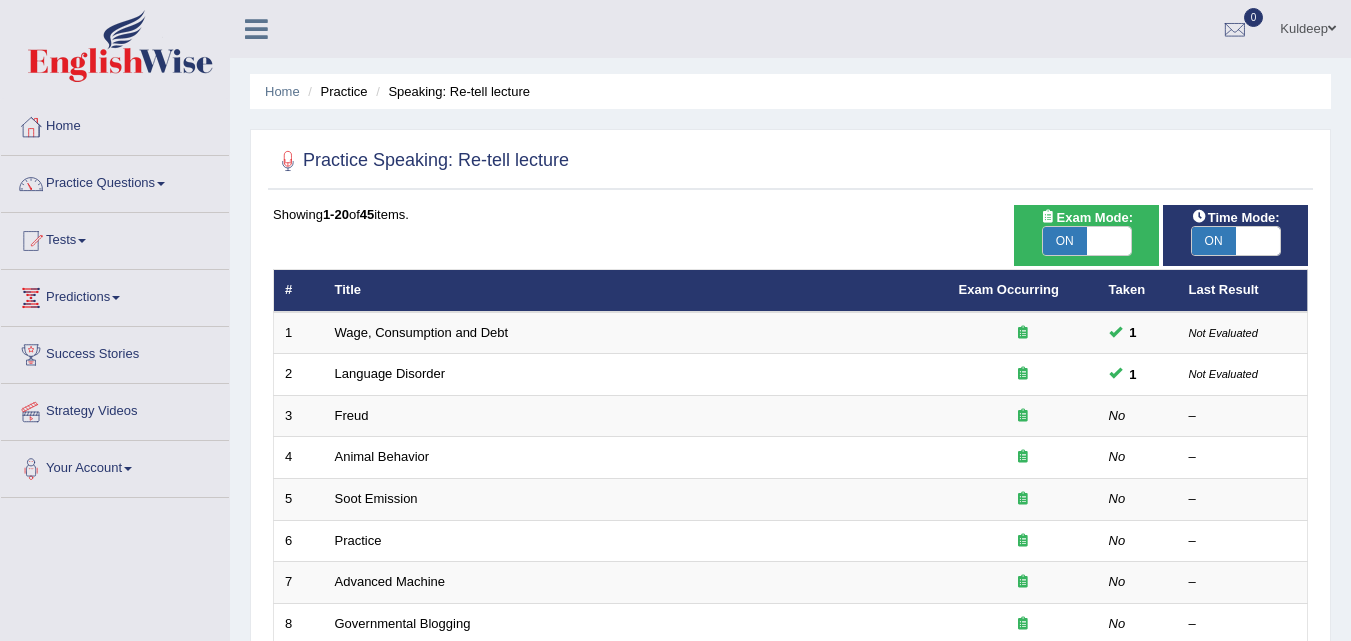 scroll, scrollTop: 0, scrollLeft: 0, axis: both 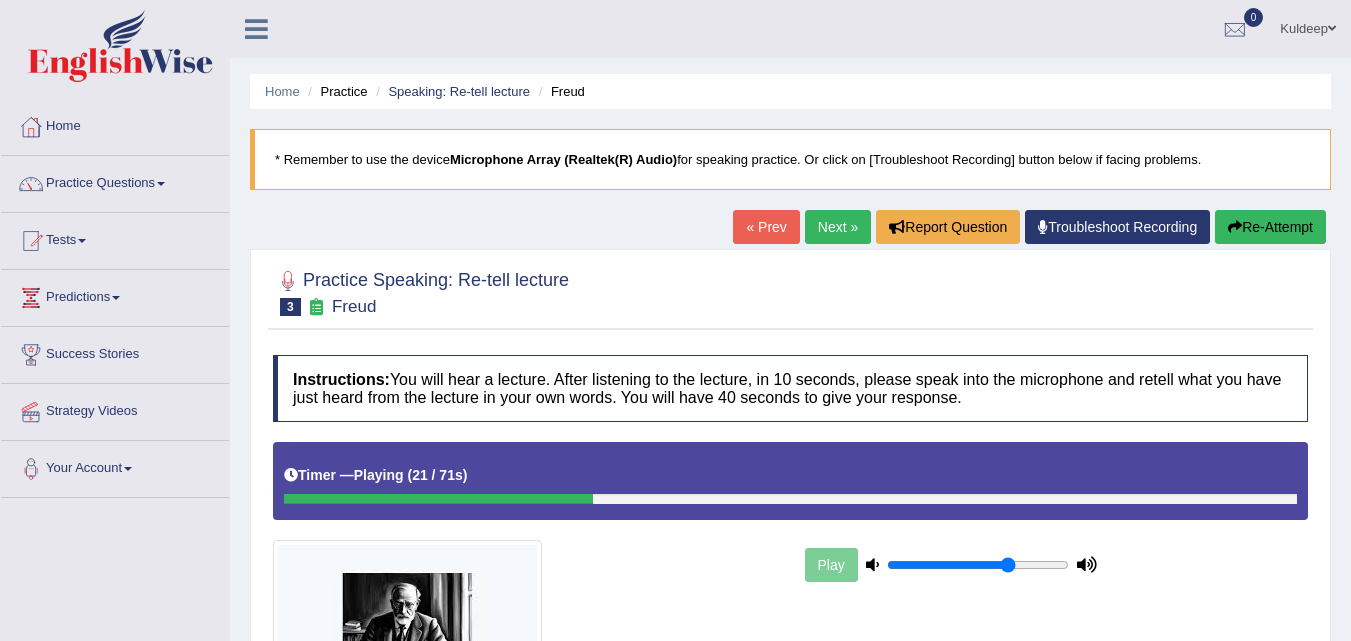 click on "Next »" at bounding box center [838, 227] 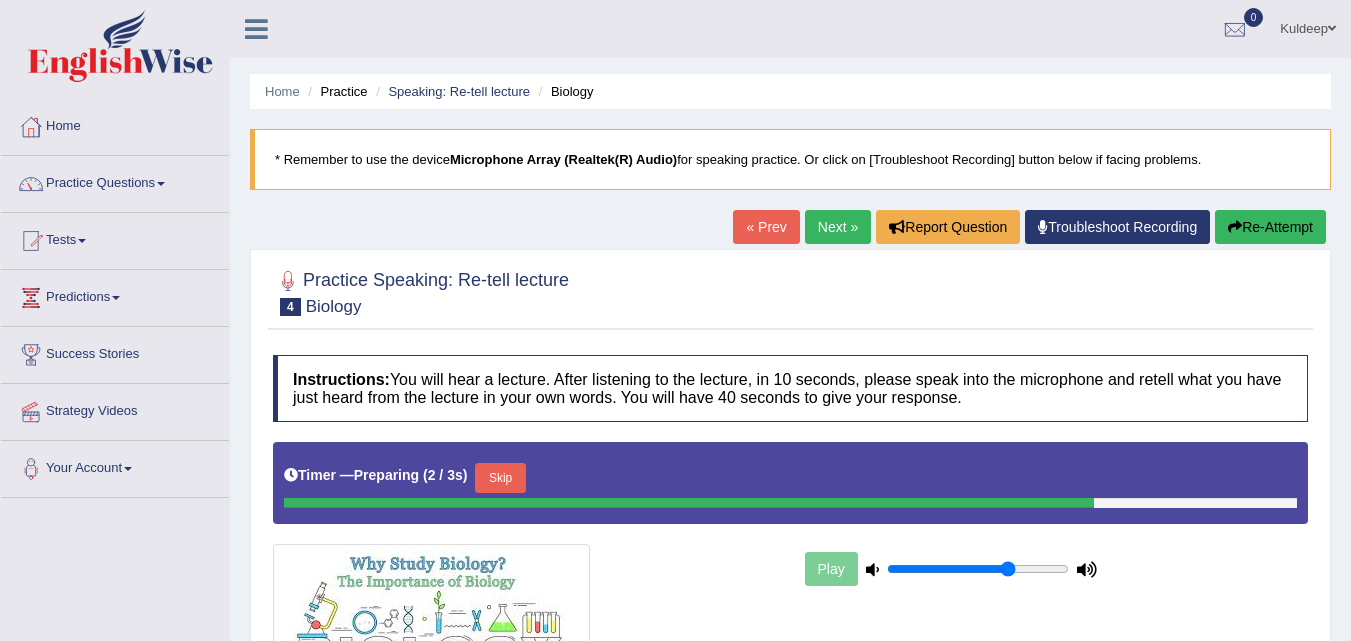 scroll, scrollTop: 0, scrollLeft: 0, axis: both 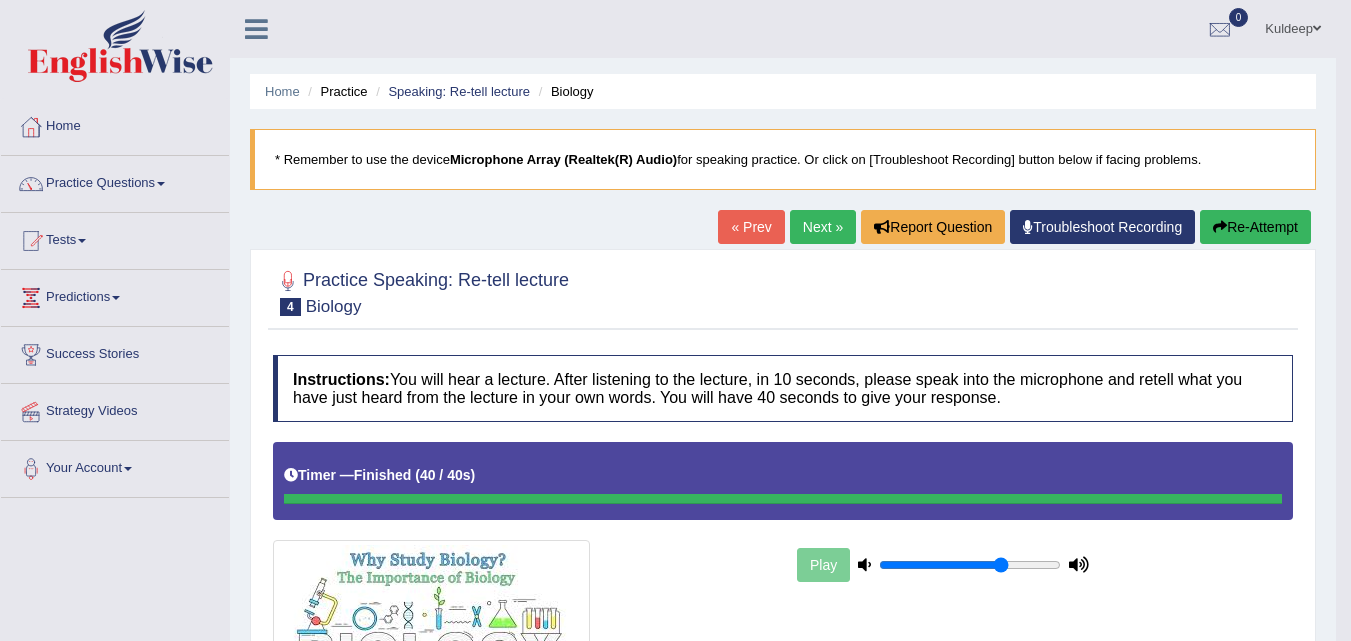 click on "Next »" at bounding box center (823, 227) 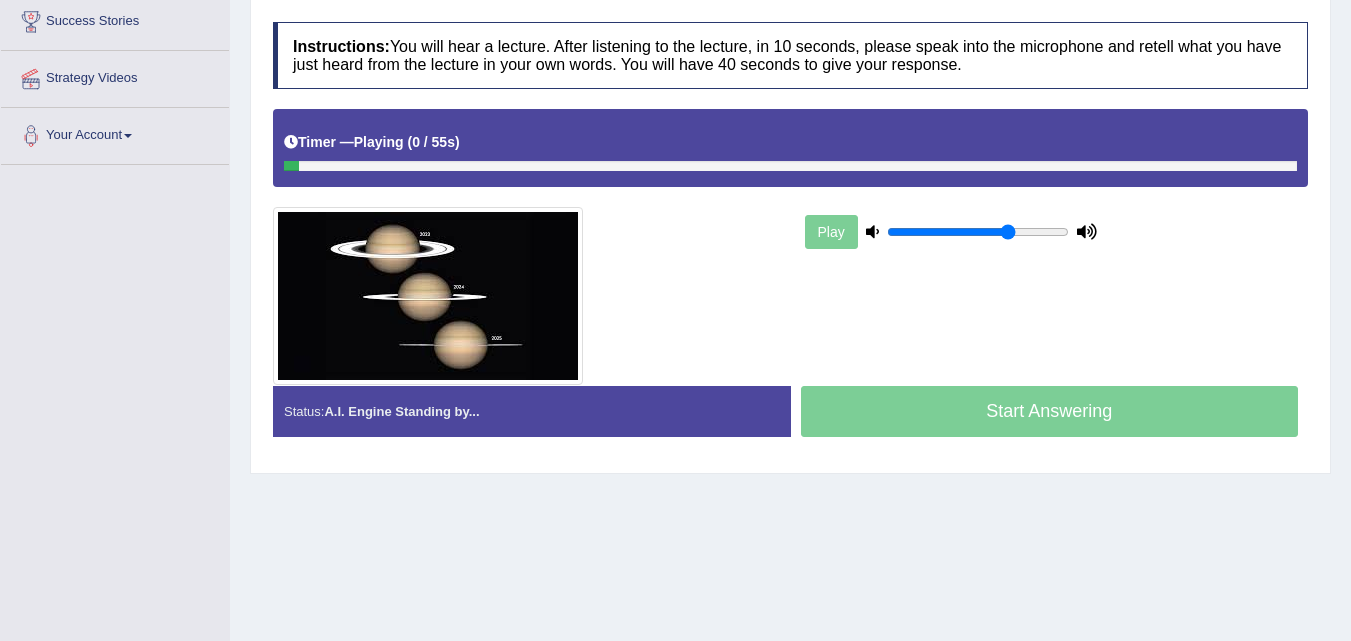 scroll, scrollTop: 333, scrollLeft: 0, axis: vertical 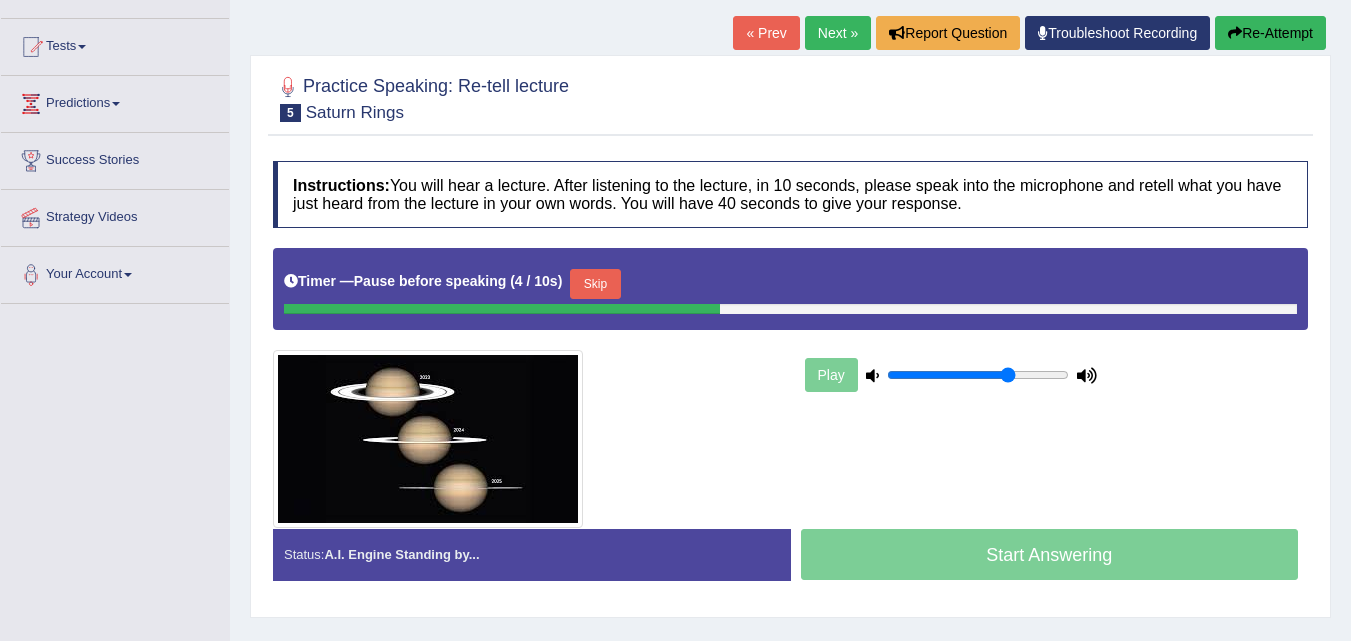 click on "Next »" at bounding box center (838, 33) 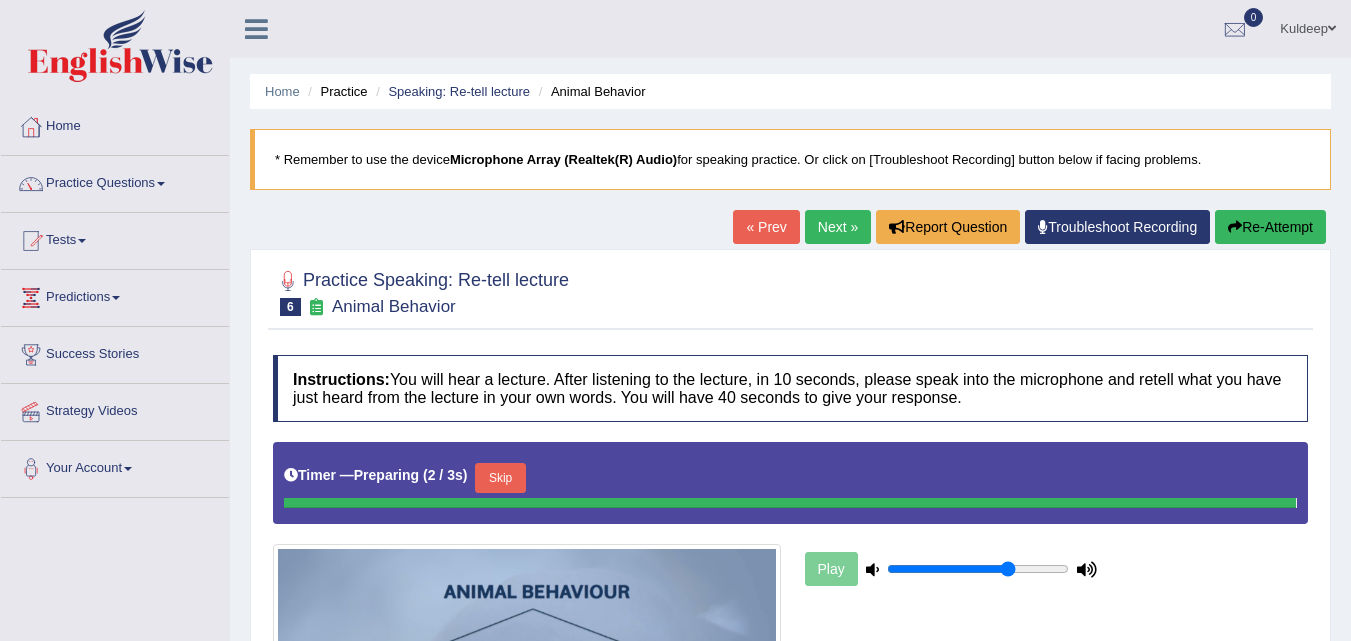 scroll, scrollTop: 0, scrollLeft: 0, axis: both 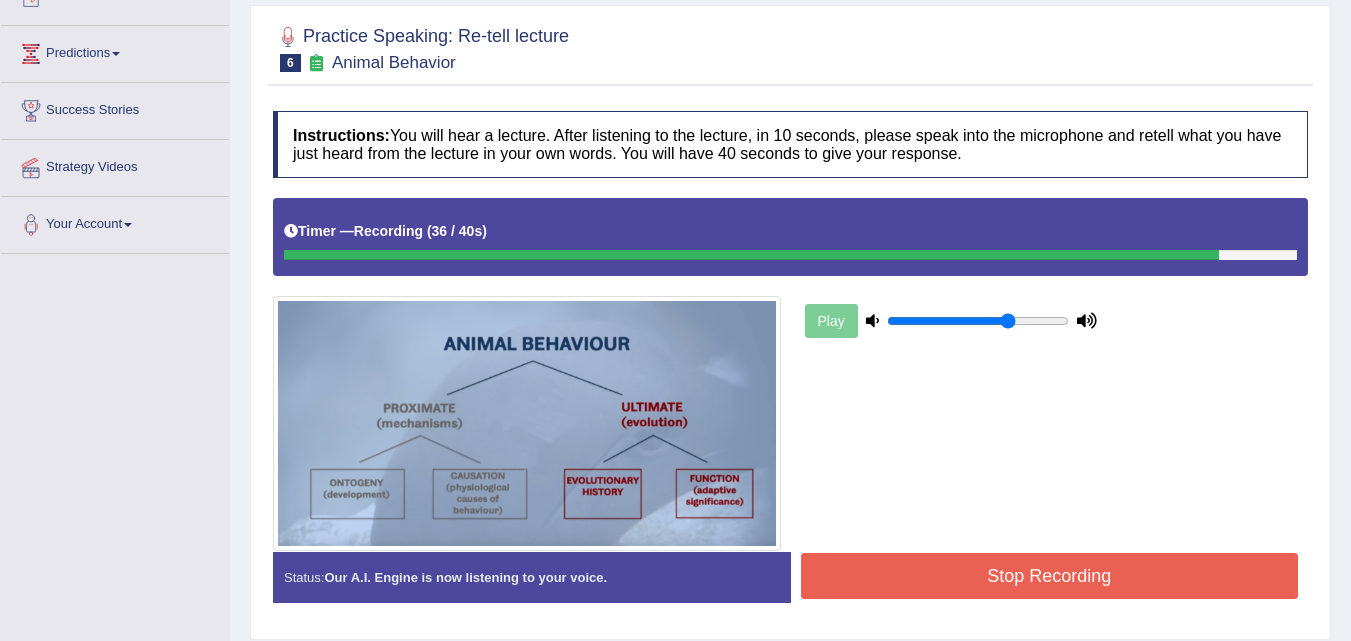 click on "Stop Recording" at bounding box center (1050, 576) 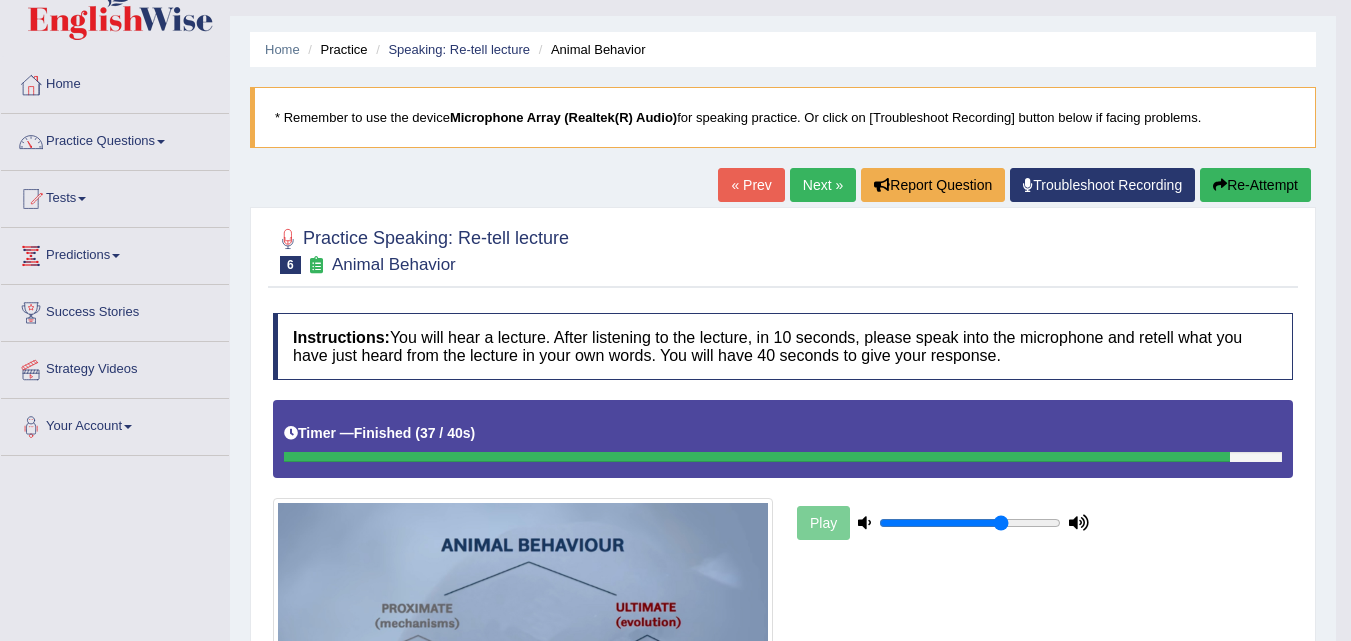 scroll, scrollTop: 40, scrollLeft: 0, axis: vertical 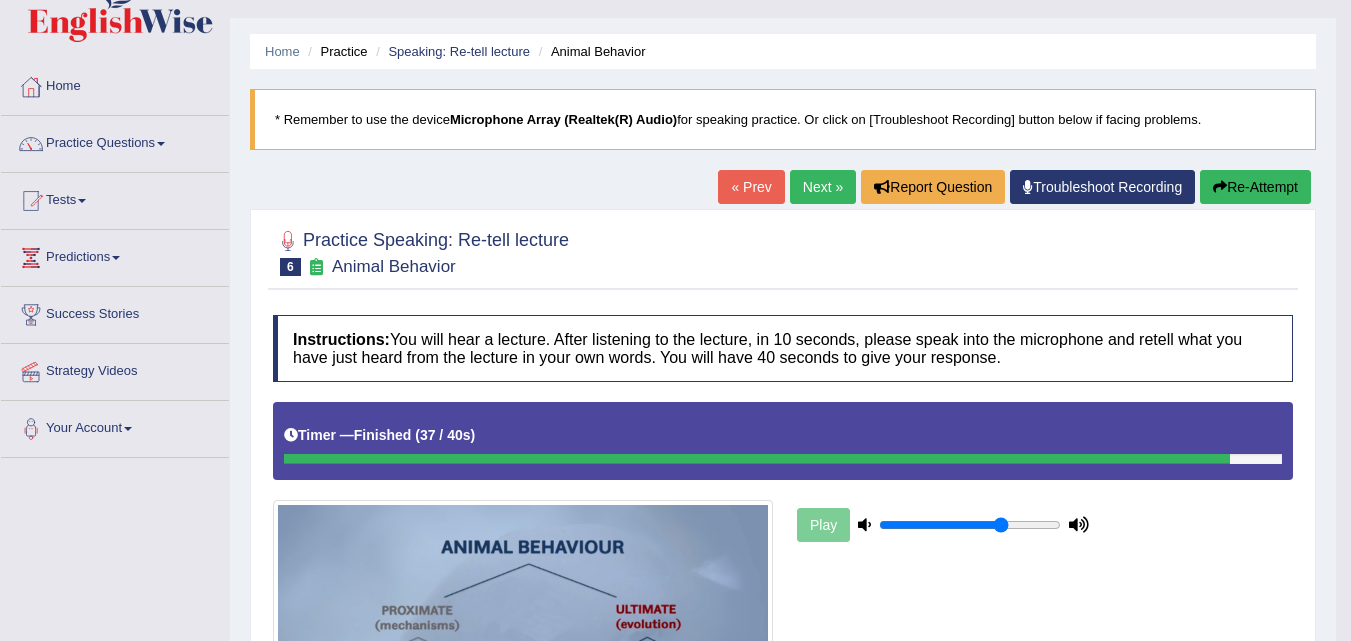 click on "Next »" at bounding box center [823, 187] 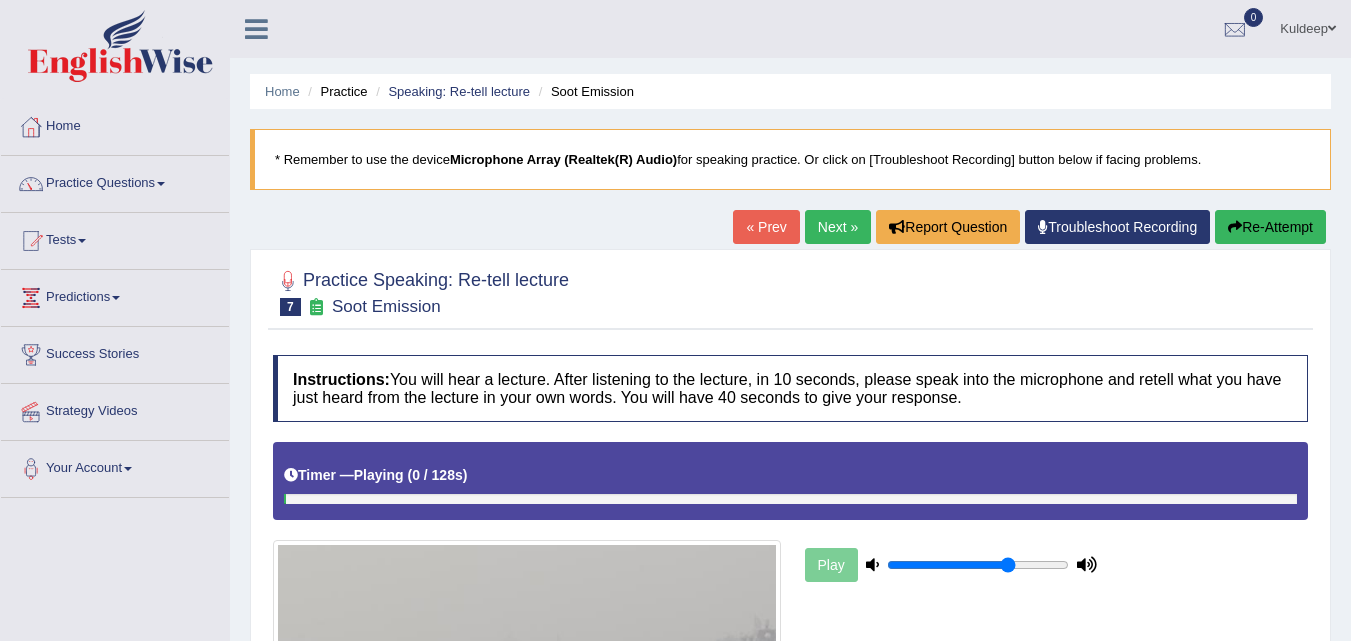 scroll, scrollTop: 409, scrollLeft: 0, axis: vertical 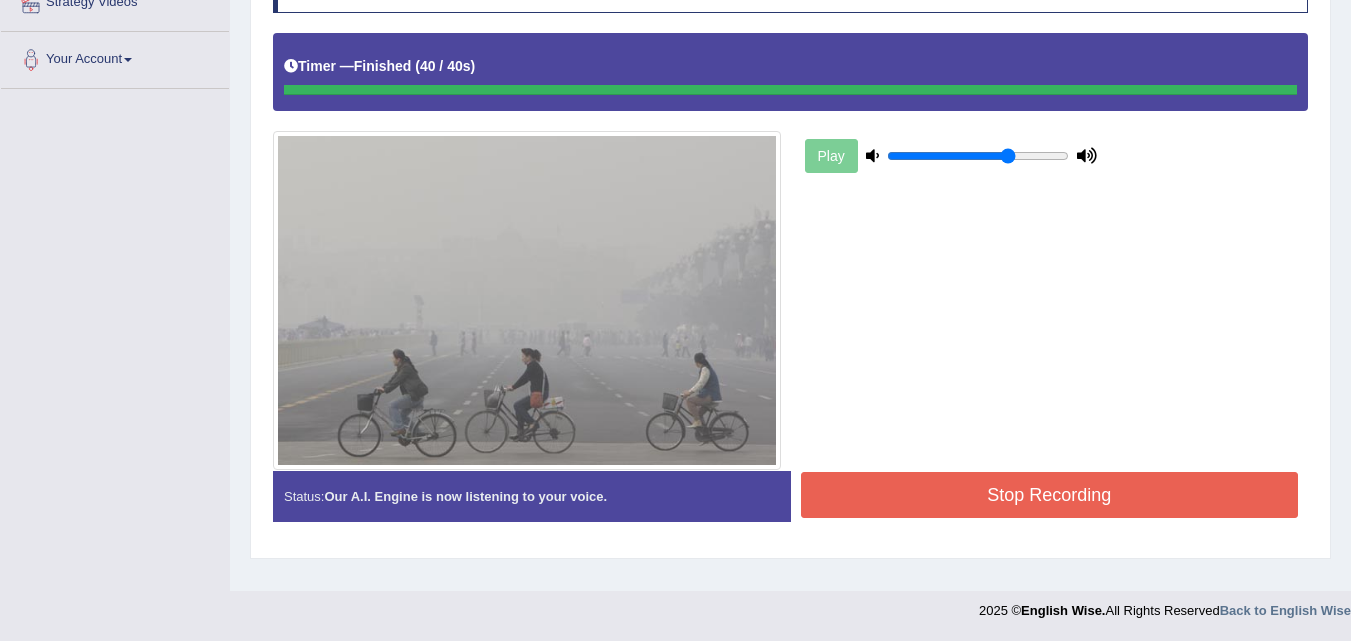 click on "Stop Recording" at bounding box center (1050, 495) 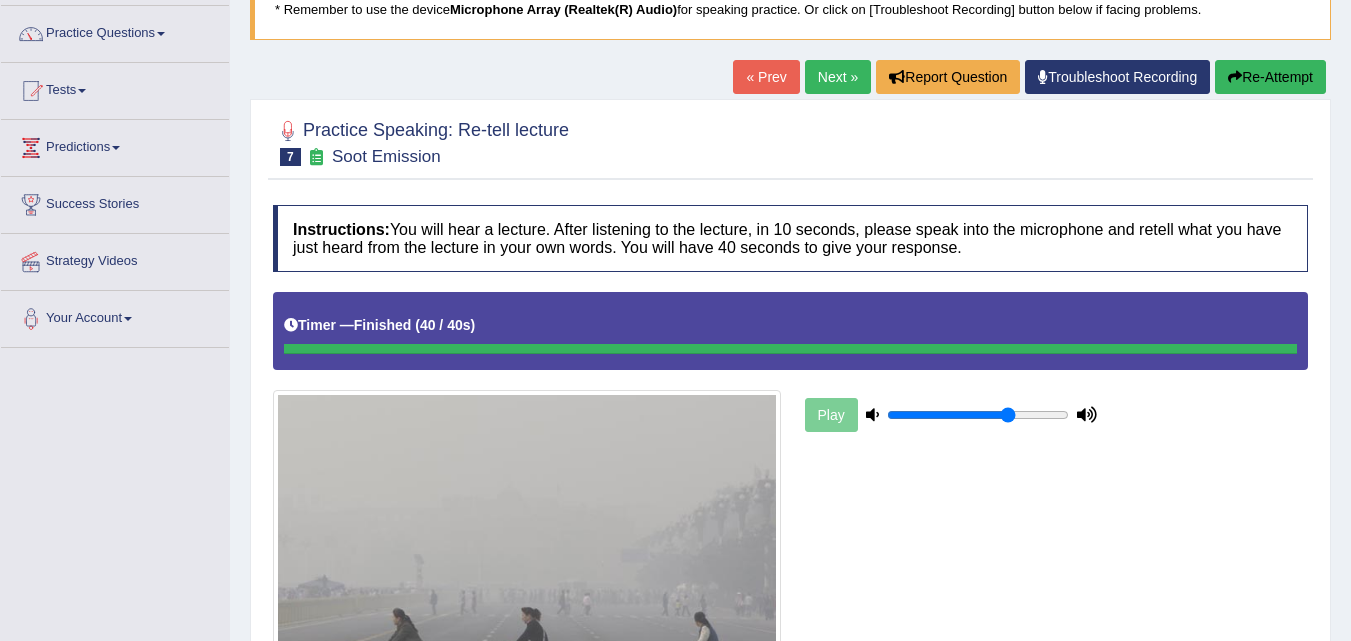 scroll, scrollTop: 0, scrollLeft: 0, axis: both 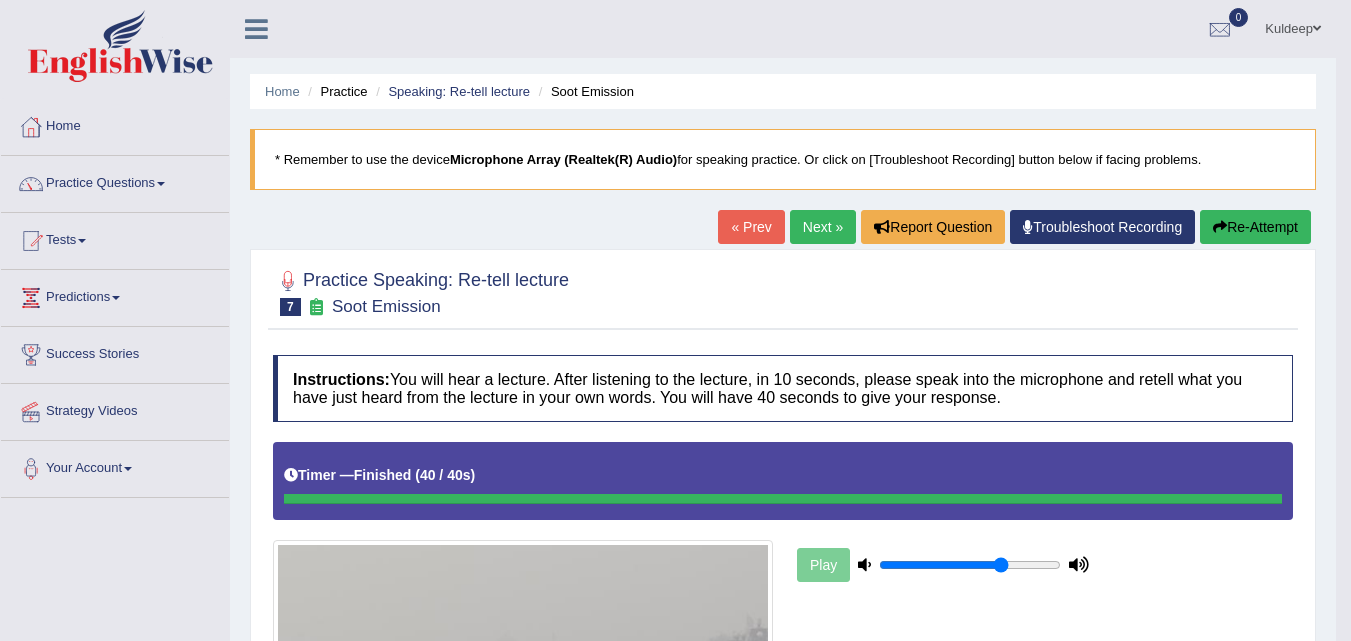 click on "Next »" at bounding box center (823, 227) 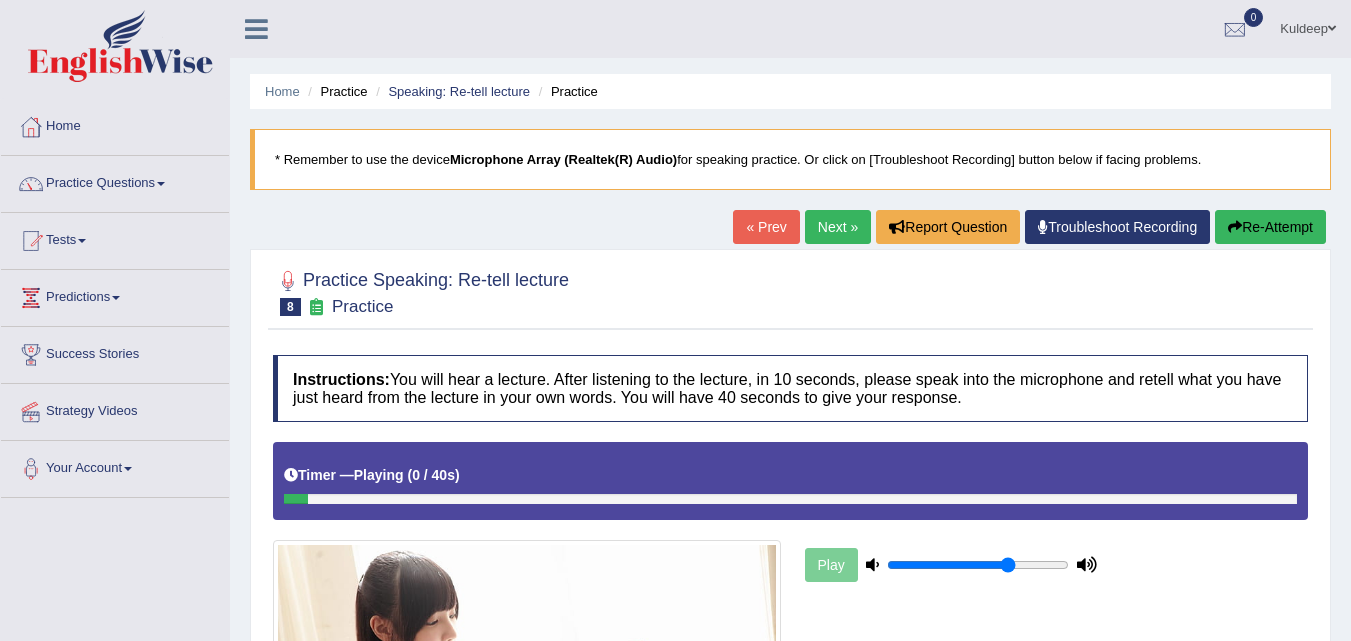 scroll, scrollTop: 200, scrollLeft: 0, axis: vertical 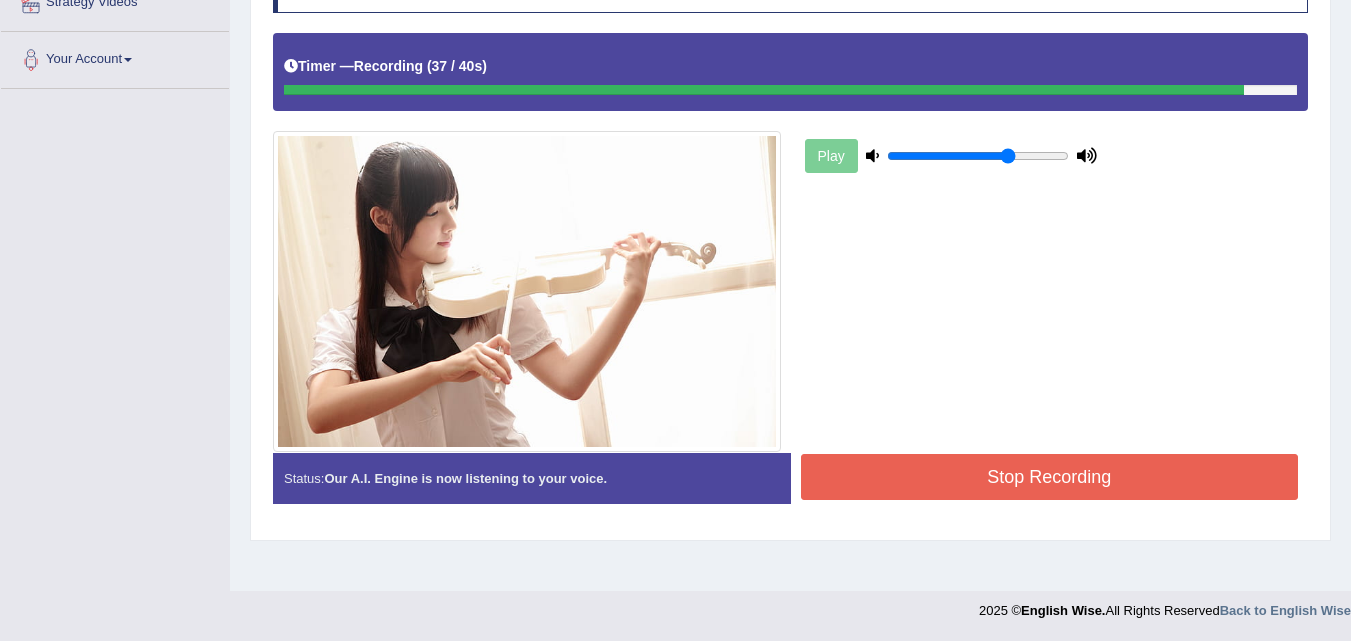 click on "Stop Recording" at bounding box center (1050, 477) 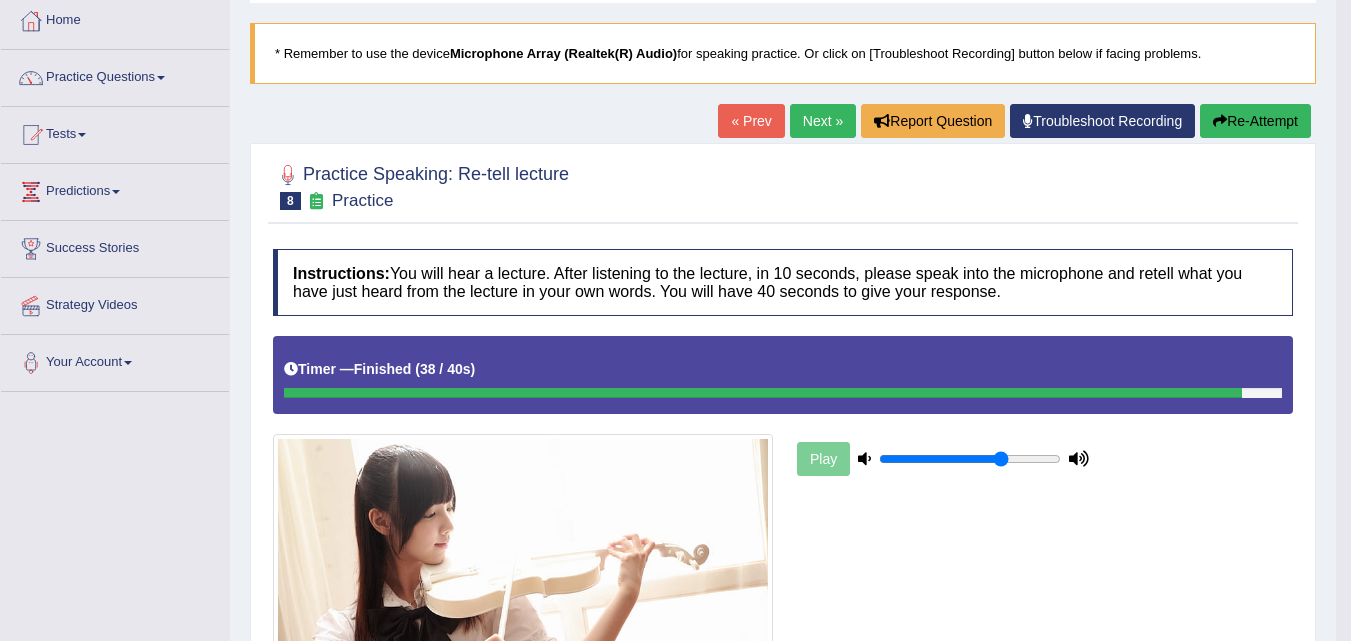 scroll, scrollTop: 105, scrollLeft: 0, axis: vertical 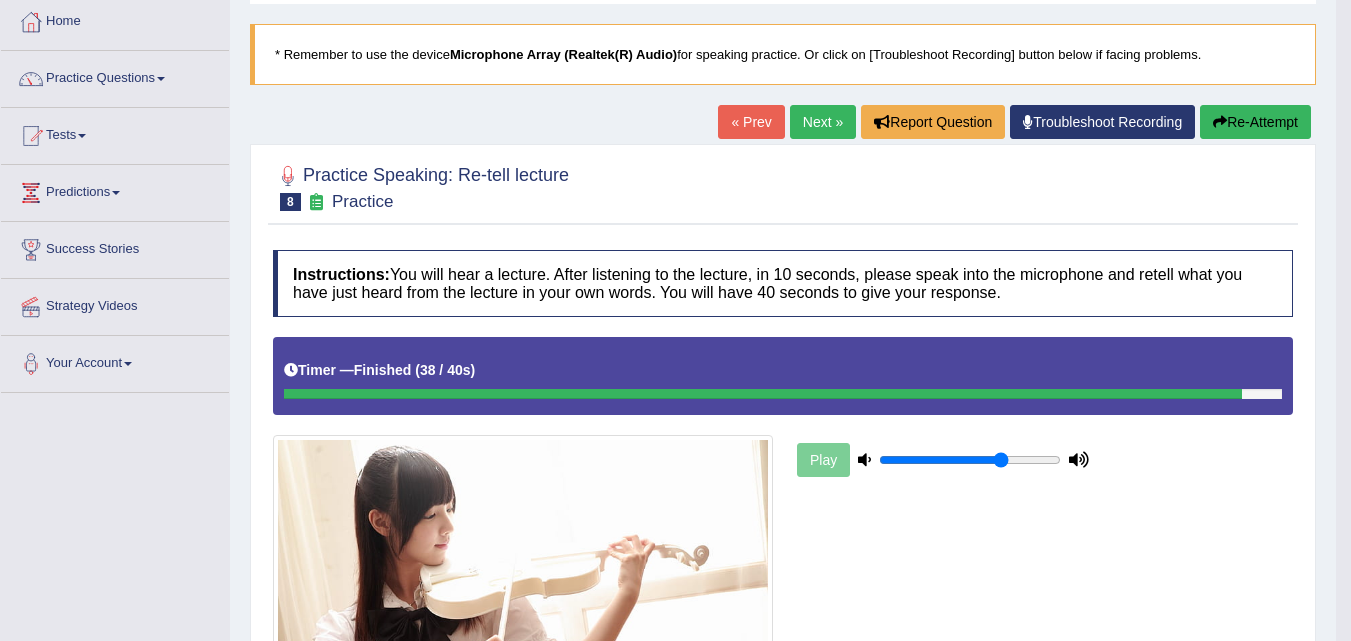 click on "Next »" at bounding box center (823, 122) 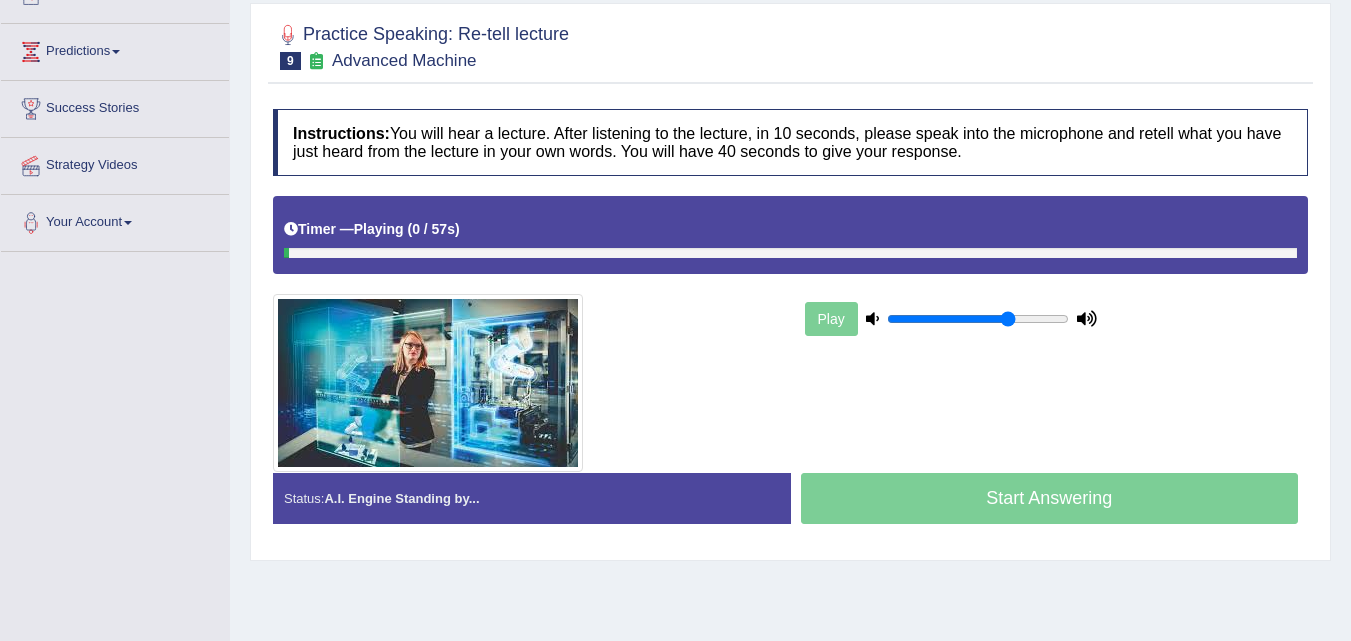 scroll, scrollTop: 246, scrollLeft: 0, axis: vertical 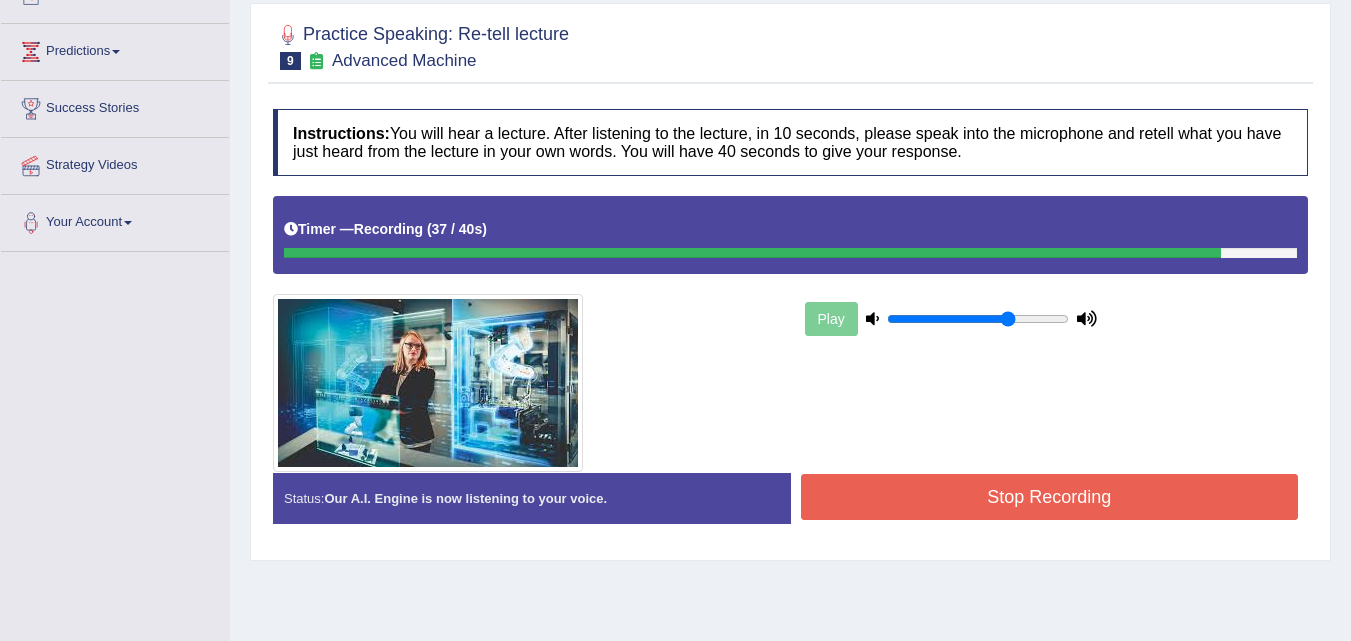 click on "Stop Recording" at bounding box center (1050, 497) 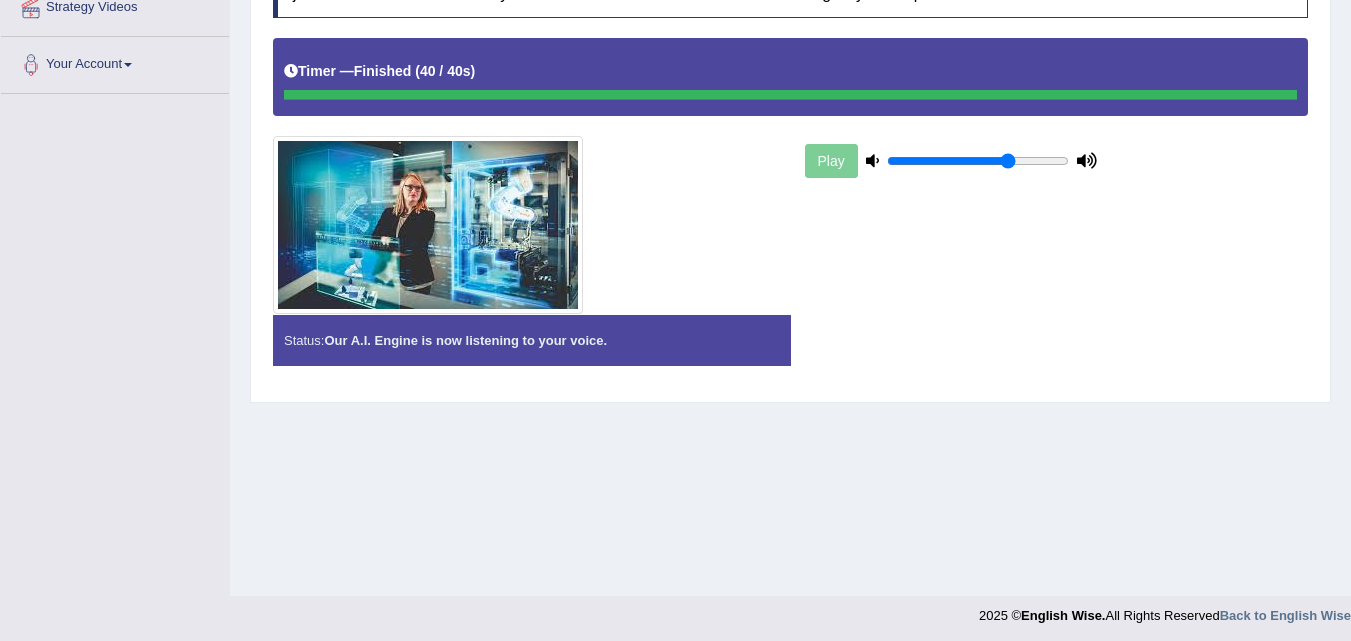 scroll, scrollTop: 409, scrollLeft: 0, axis: vertical 